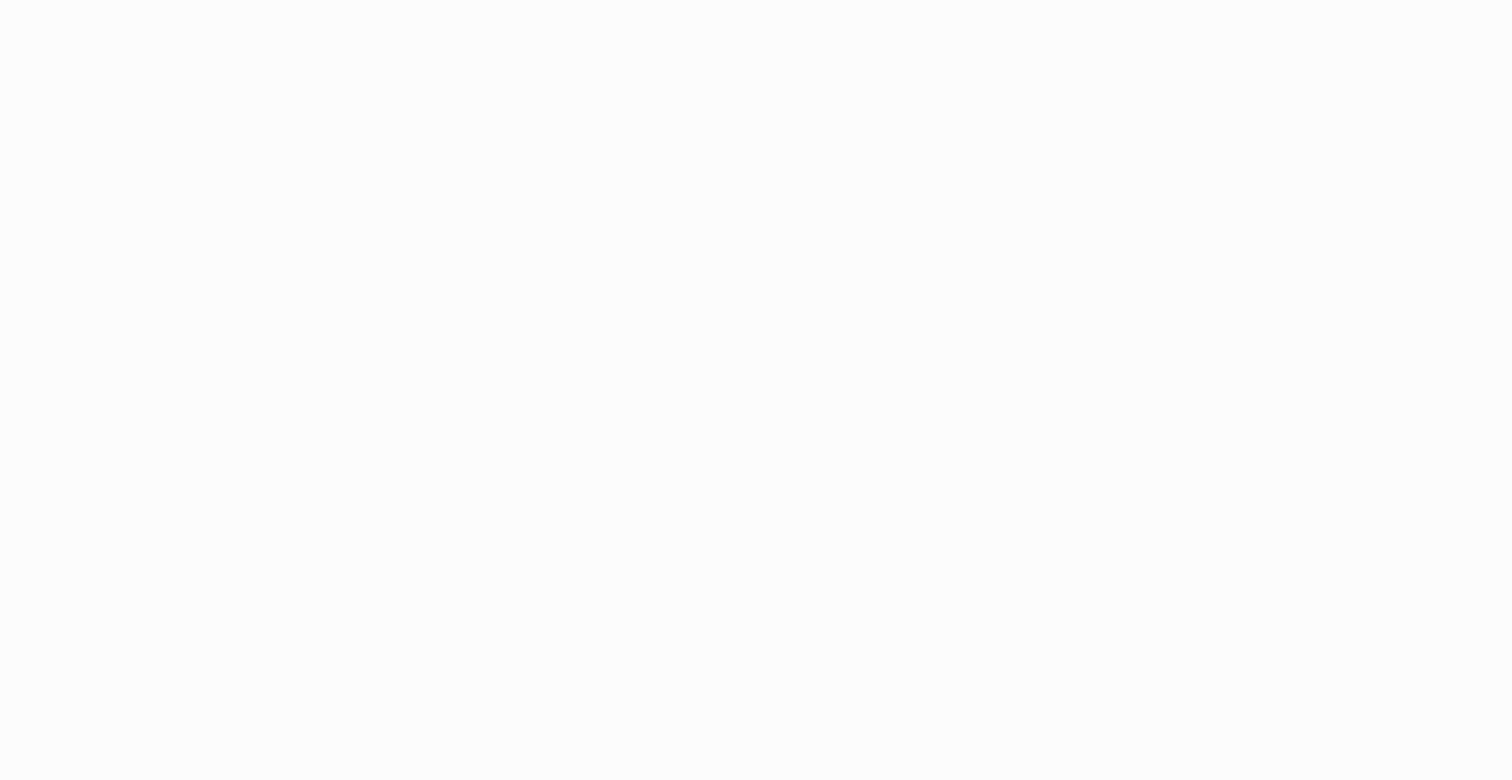 scroll, scrollTop: 0, scrollLeft: 0, axis: both 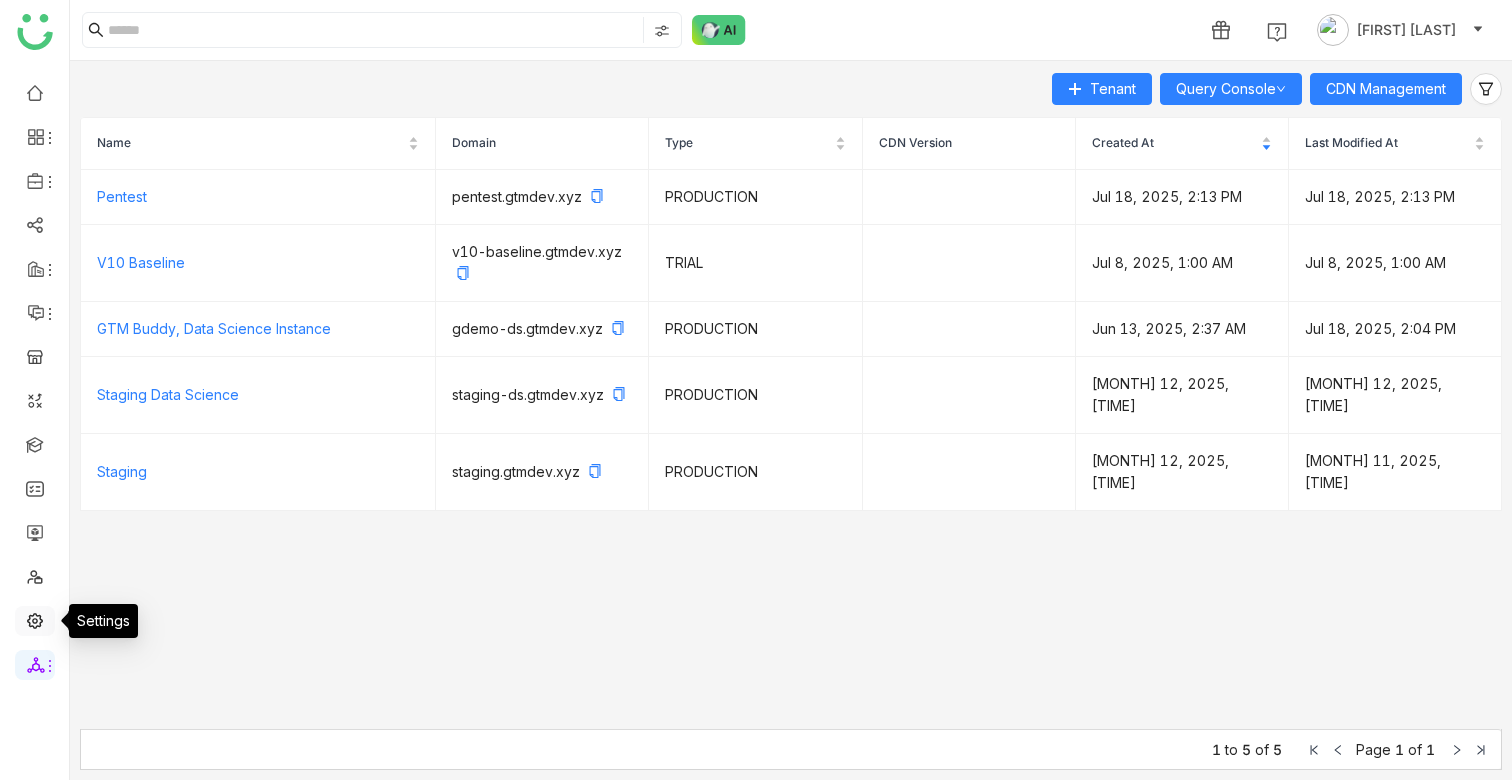 click at bounding box center [35, 619] 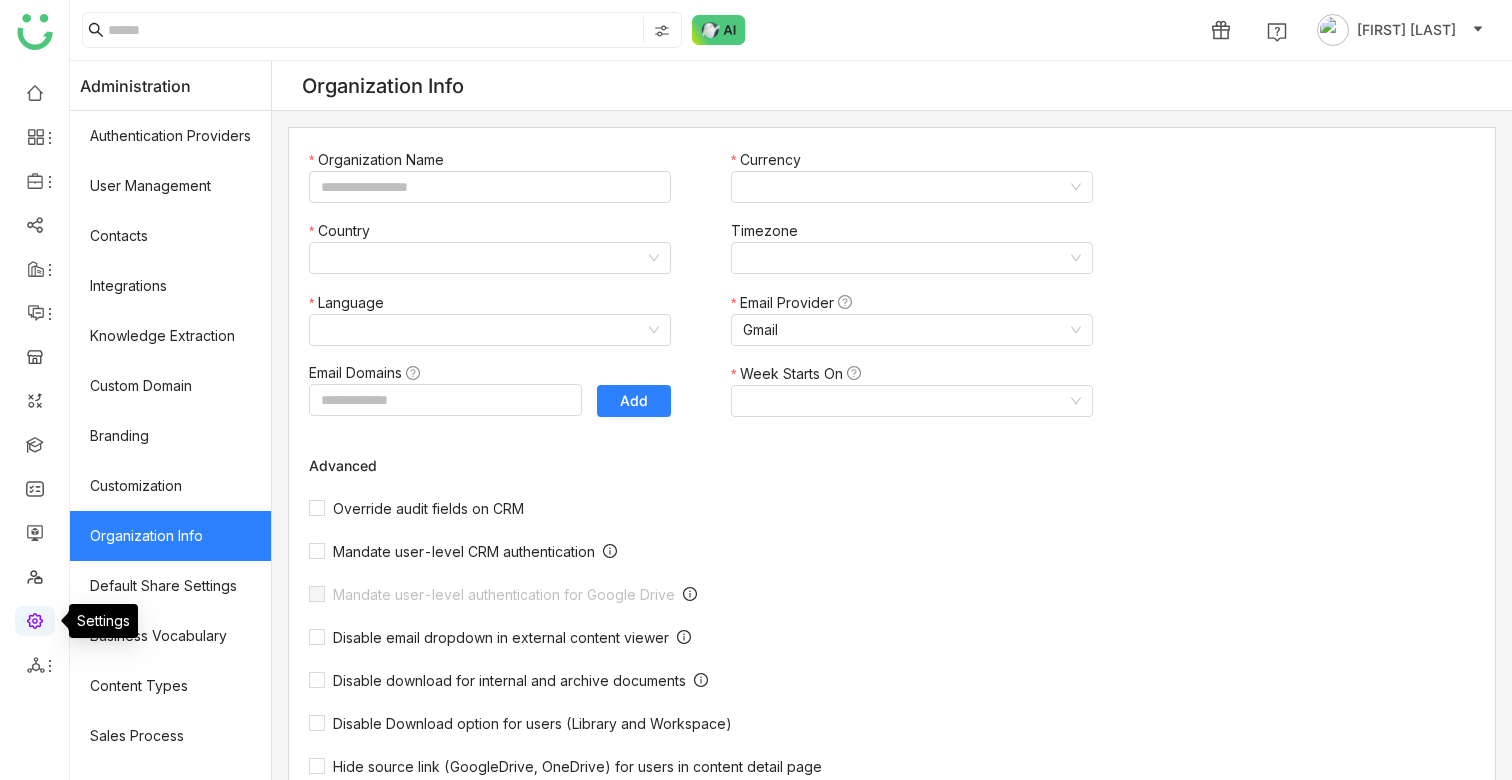 type on "*******" 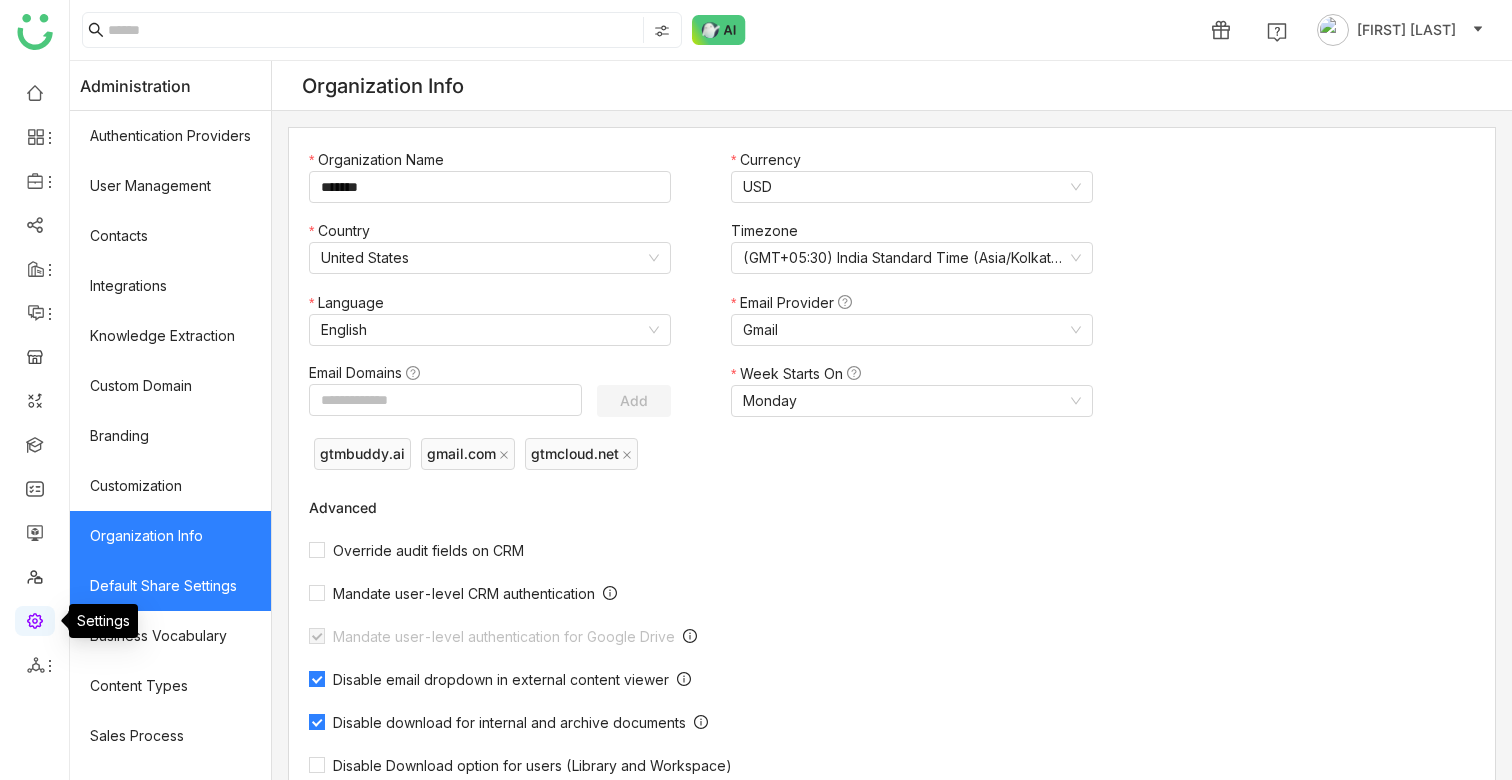 scroll, scrollTop: 281, scrollLeft: 0, axis: vertical 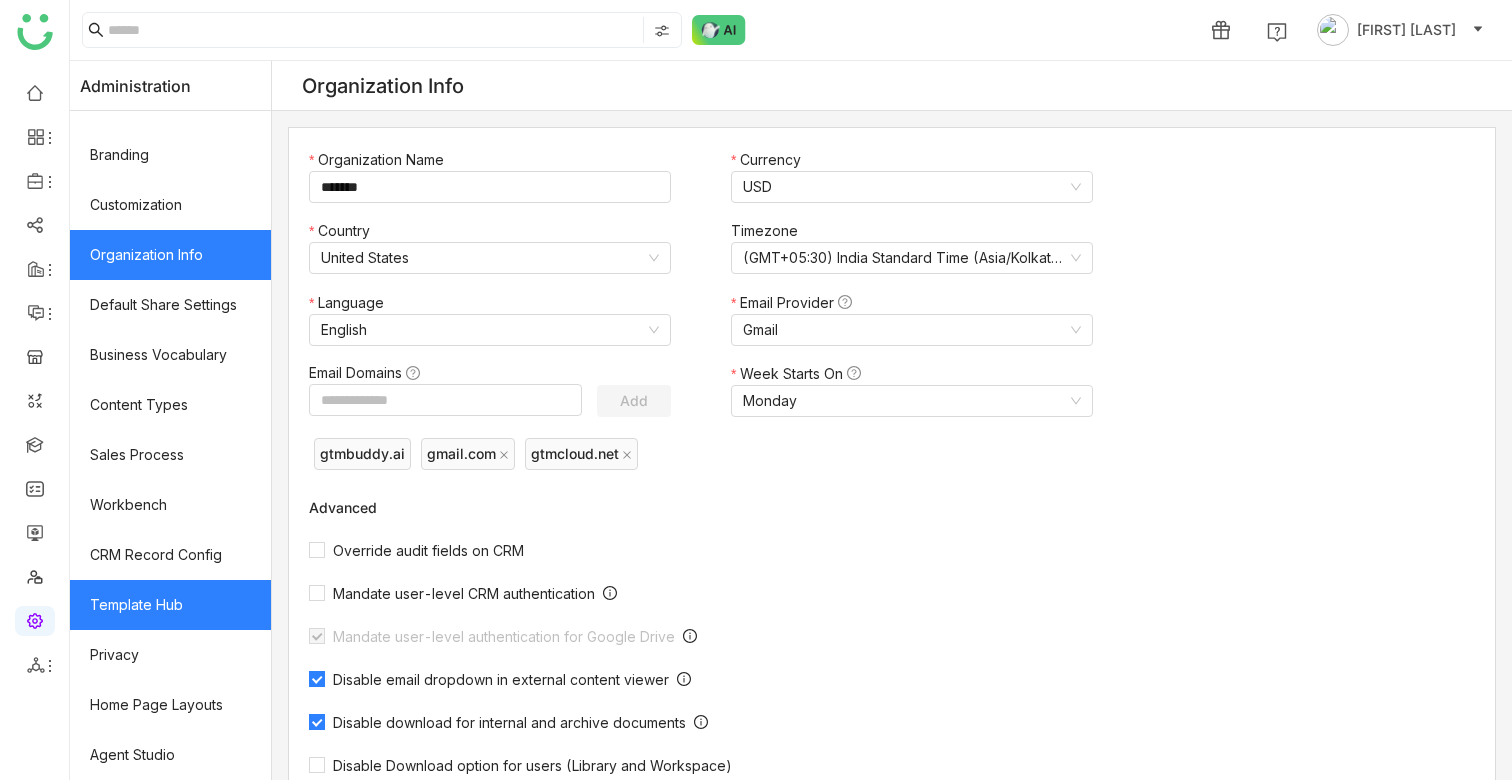 click on "Template Hub" 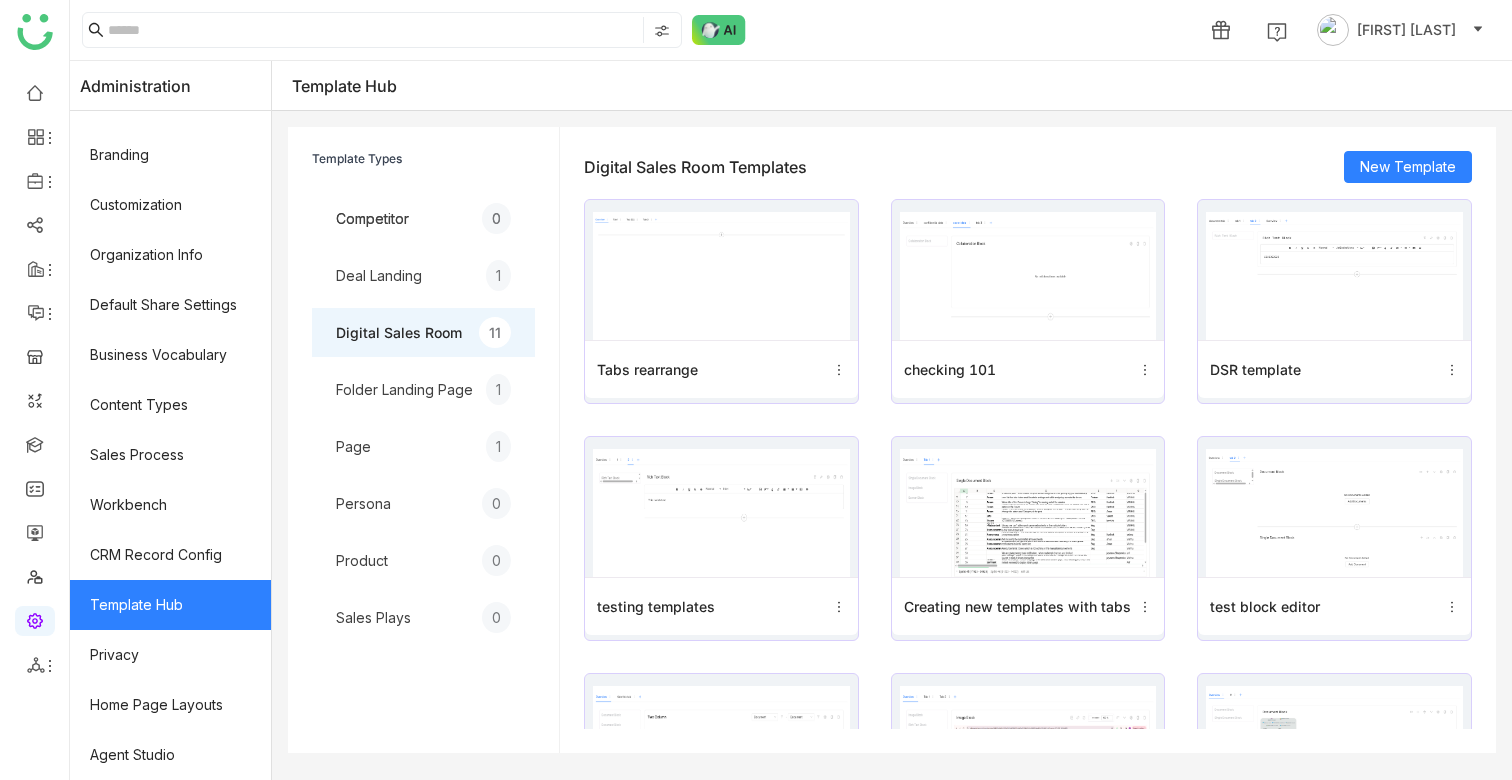 click on "Page" at bounding box center [353, 446] 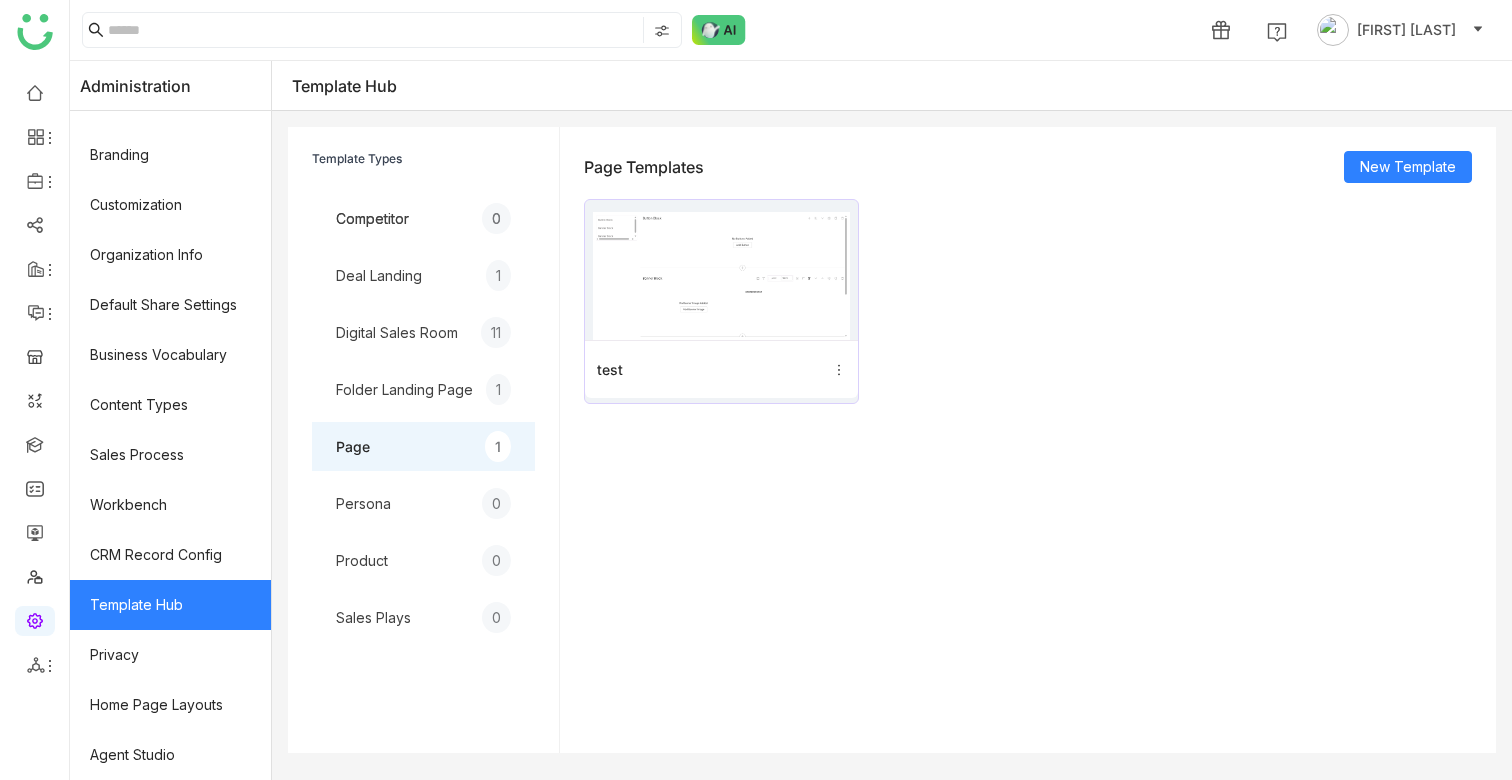 click 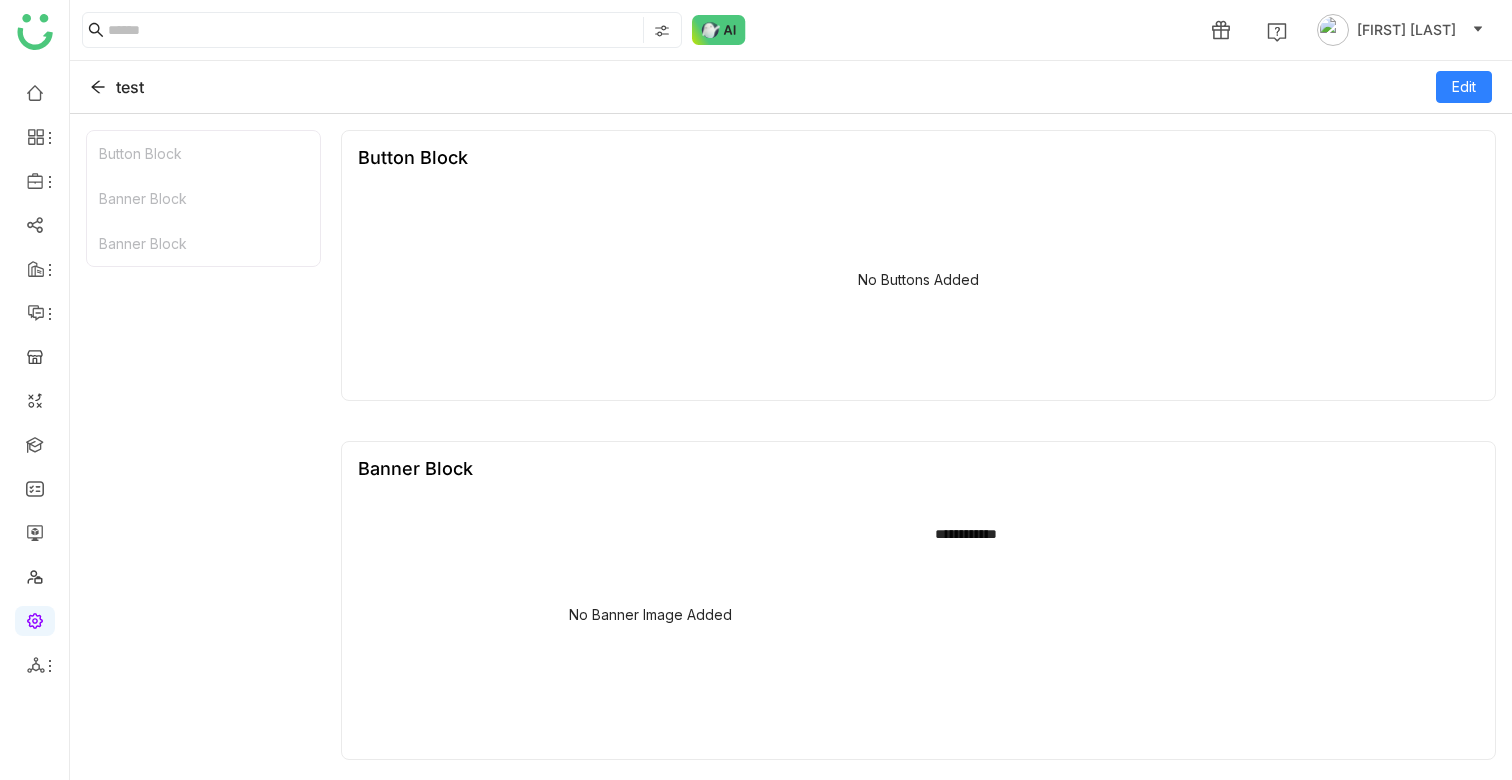 click 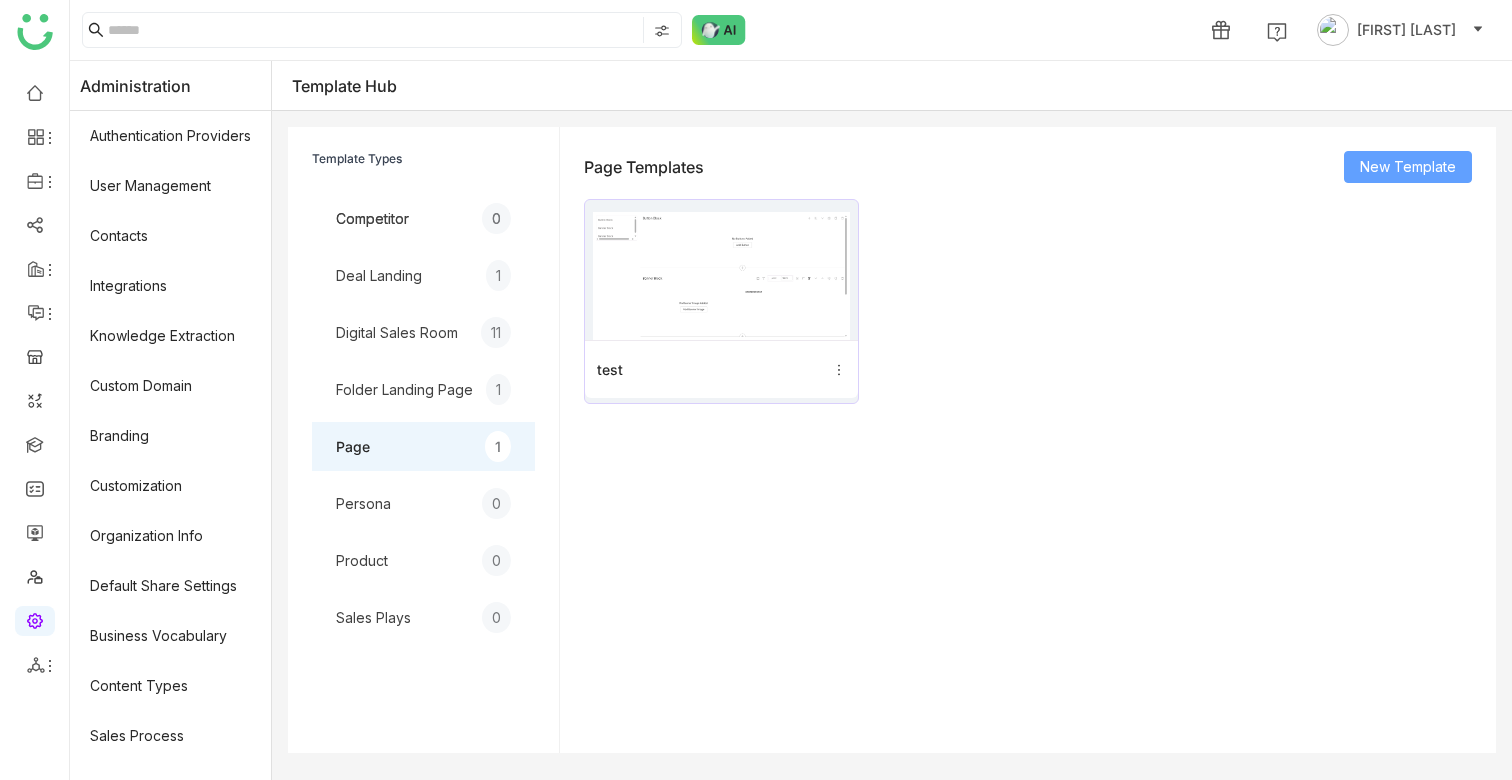 click on "New Template" 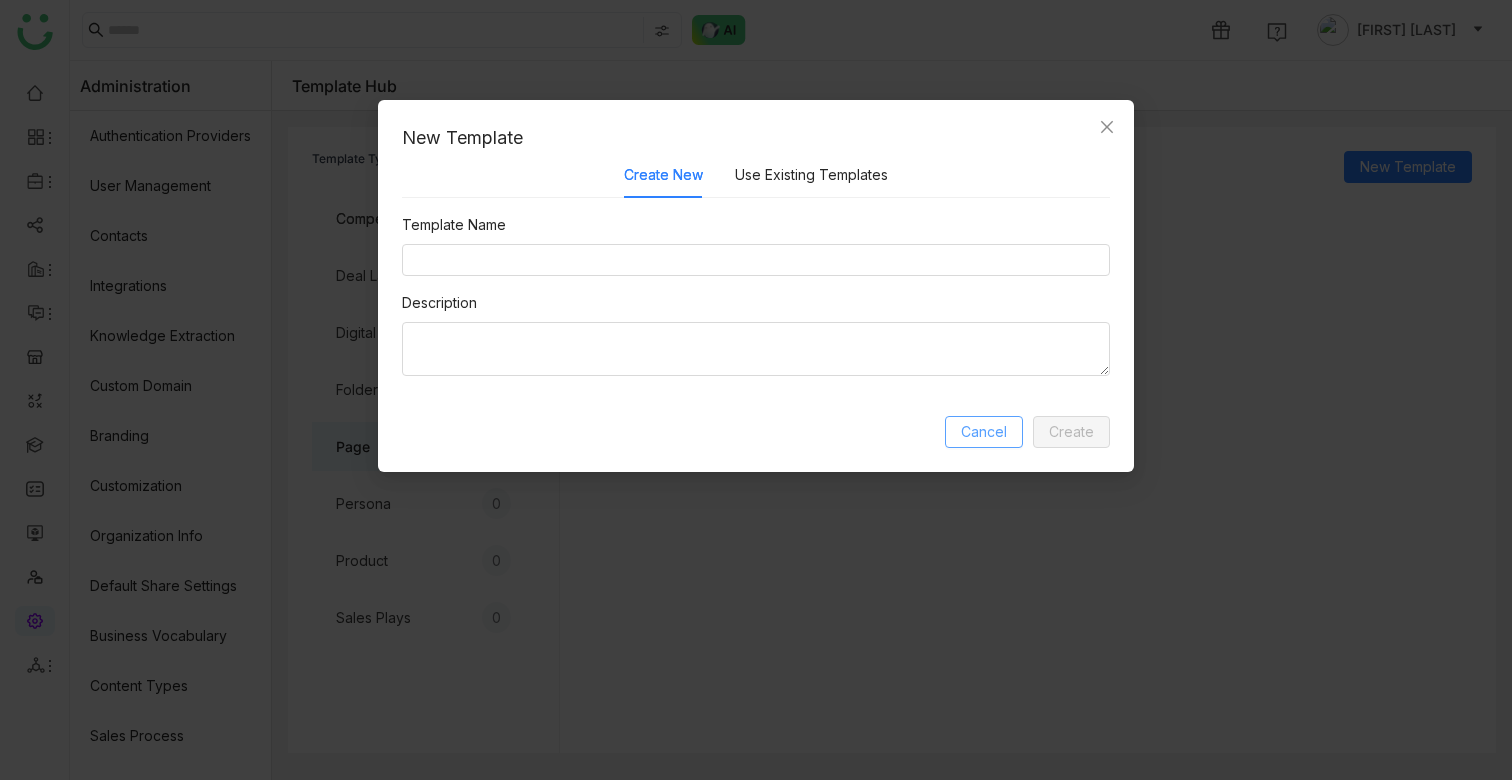 click on "Cancel" at bounding box center [984, 432] 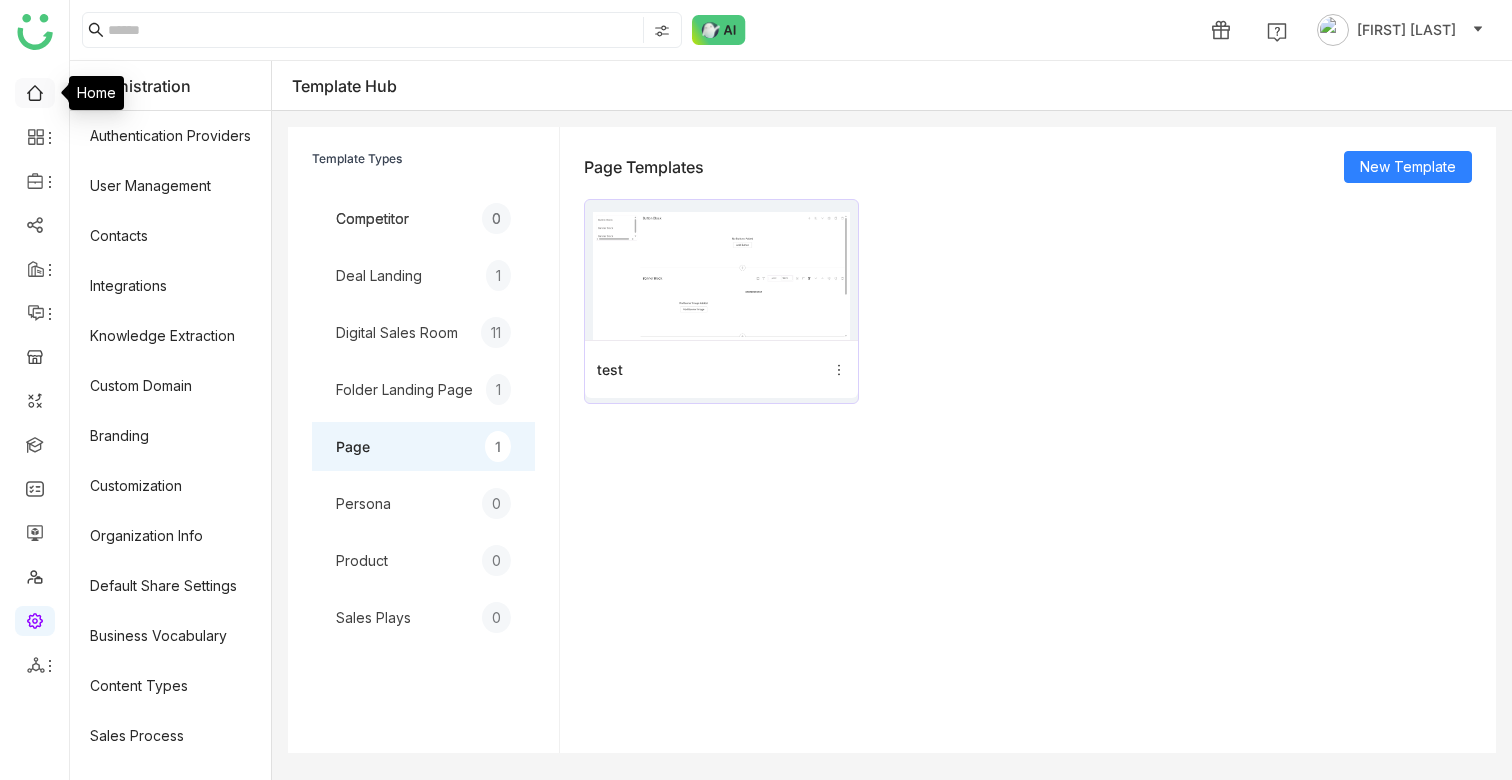 click at bounding box center [35, 91] 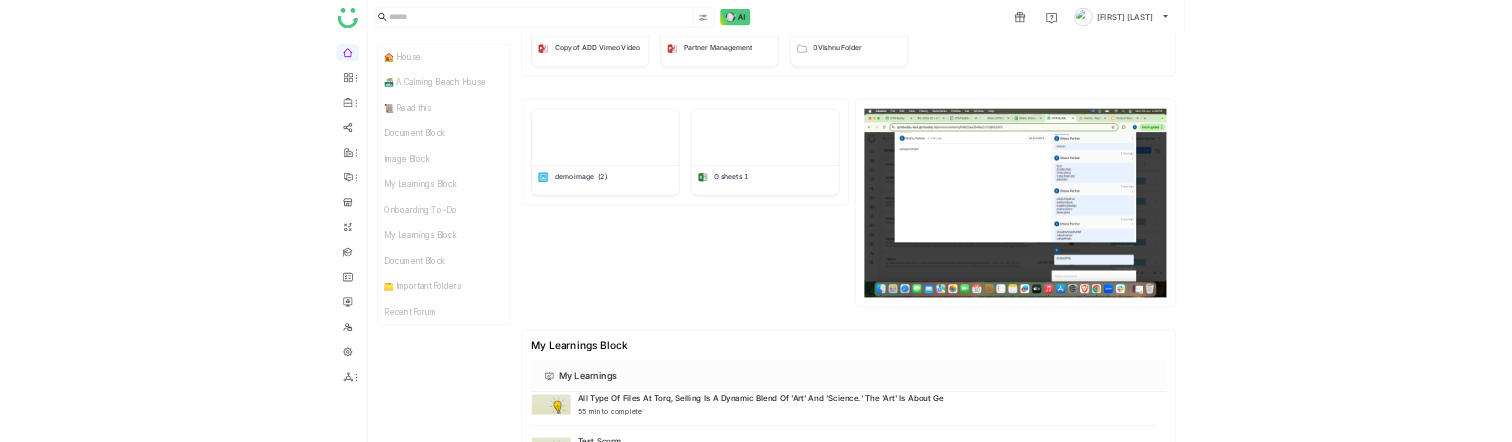 scroll, scrollTop: 1065, scrollLeft: 0, axis: vertical 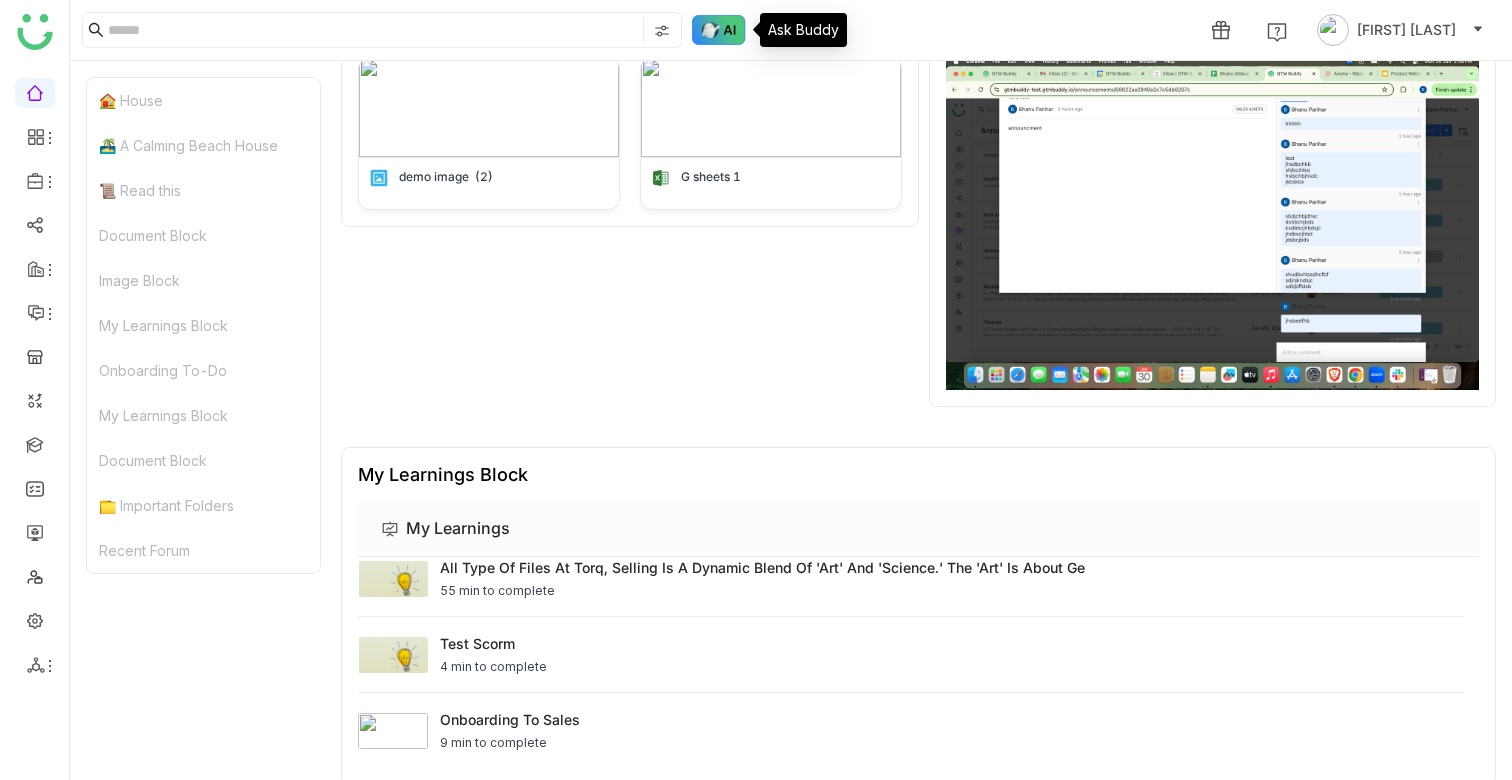 click 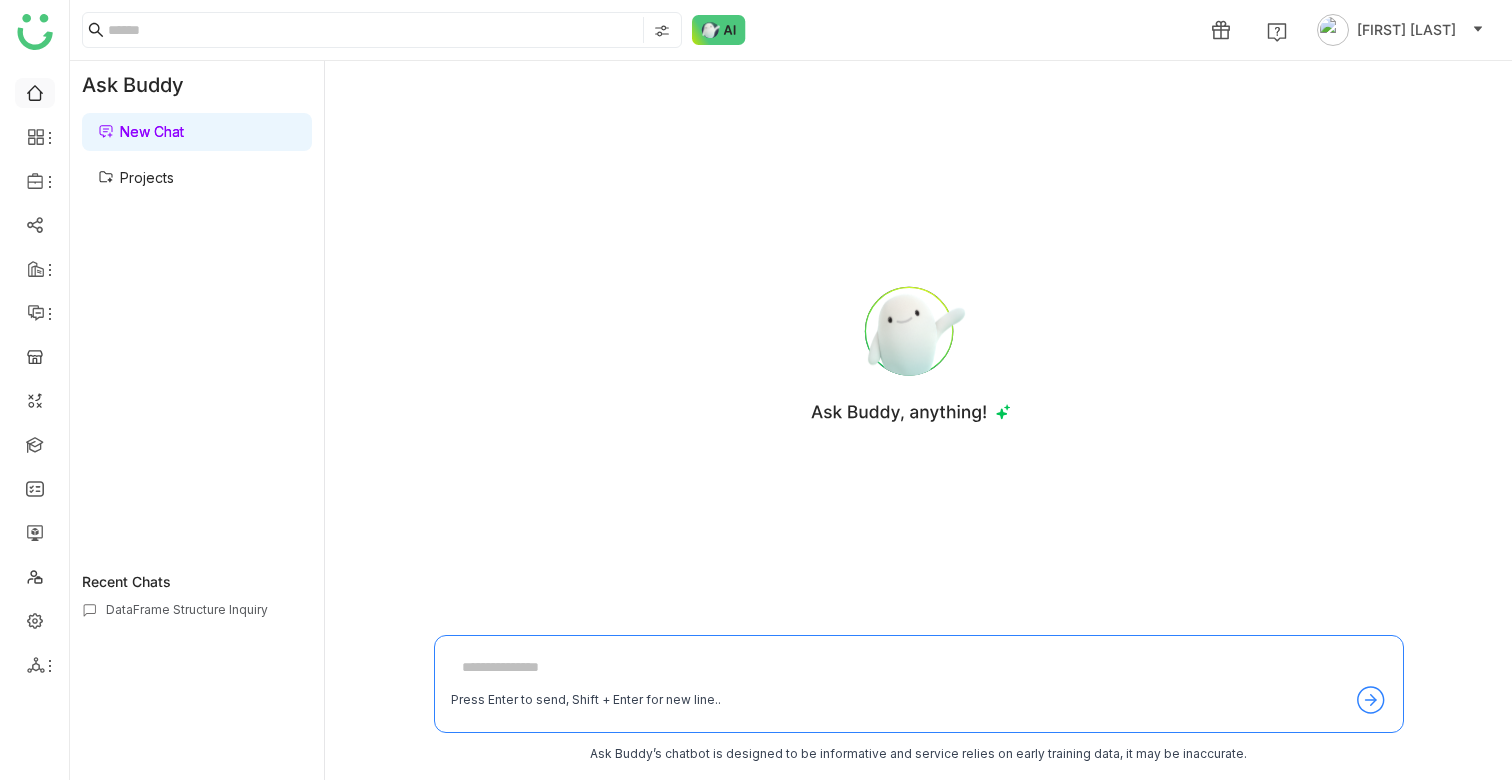 click at bounding box center [35, 91] 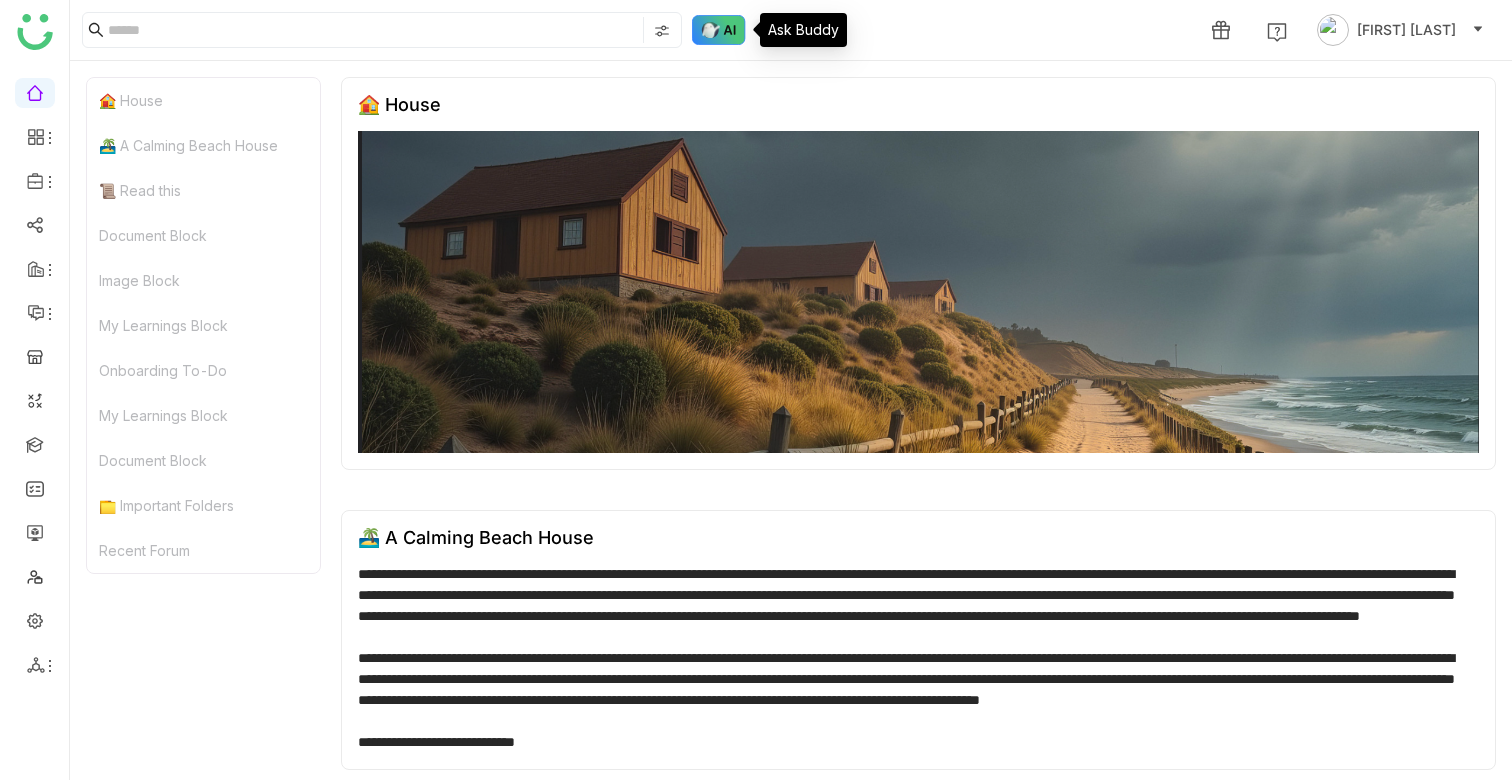 click 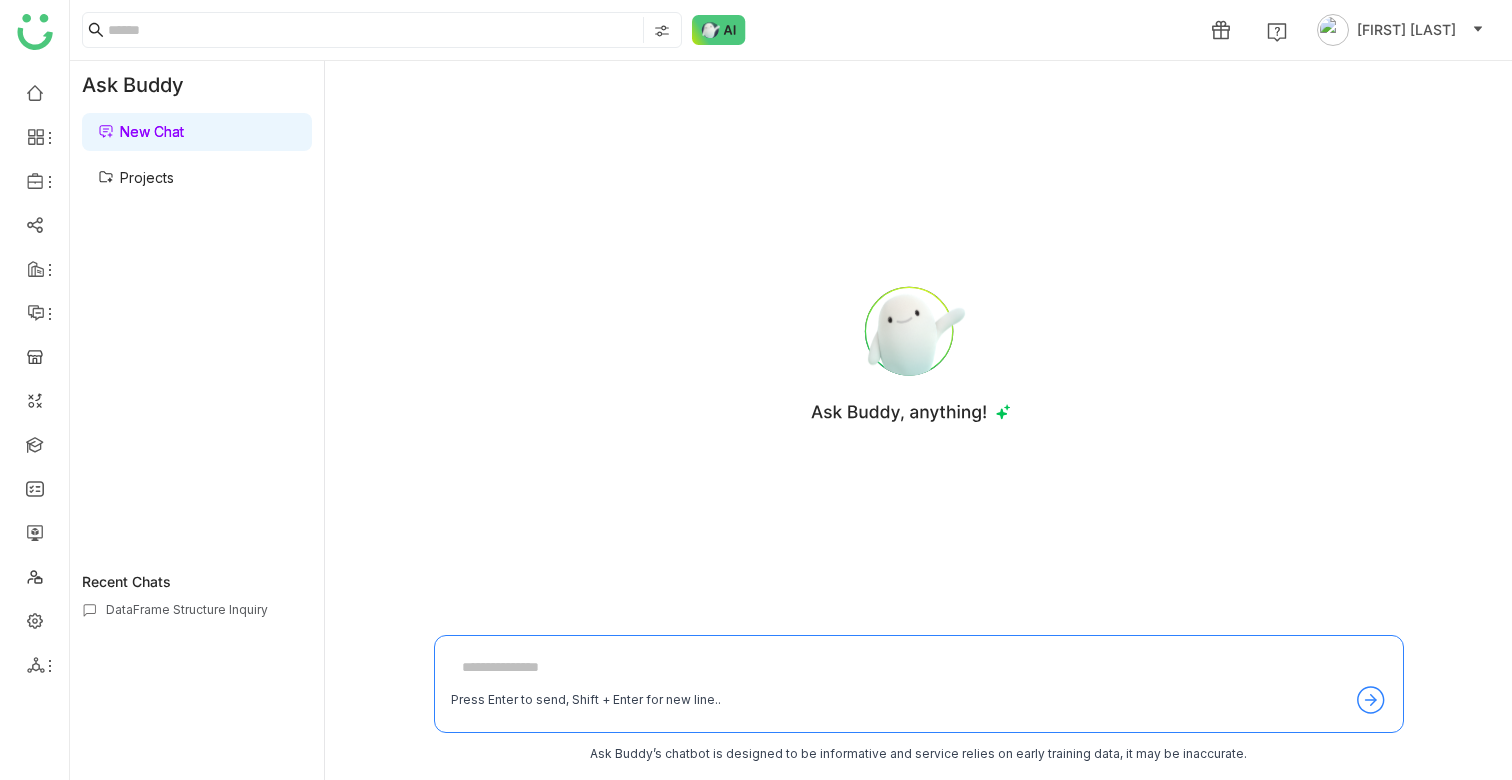 click at bounding box center [919, 668] 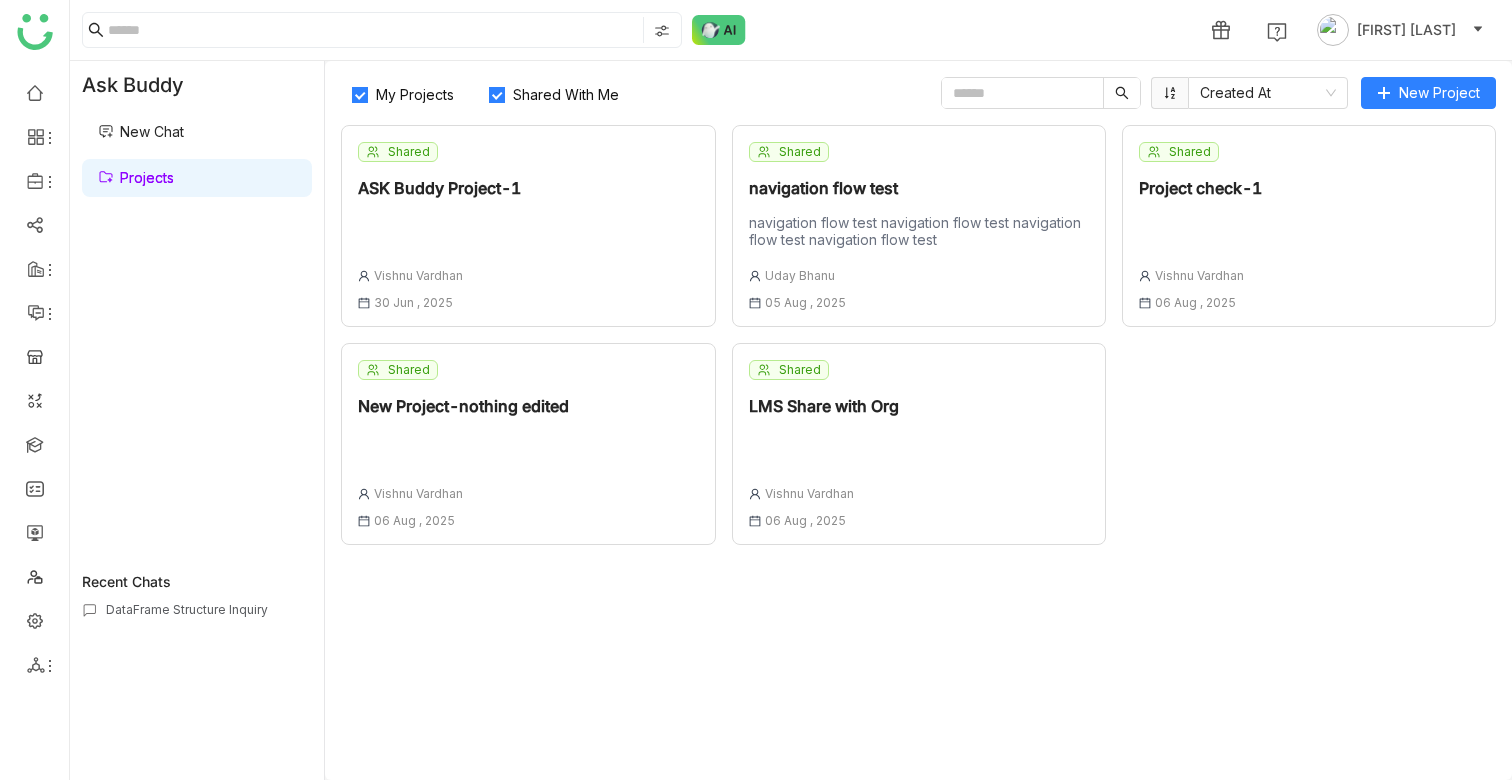 click on "navigation flow test navigation flow test navigation flow test navigation flow test" 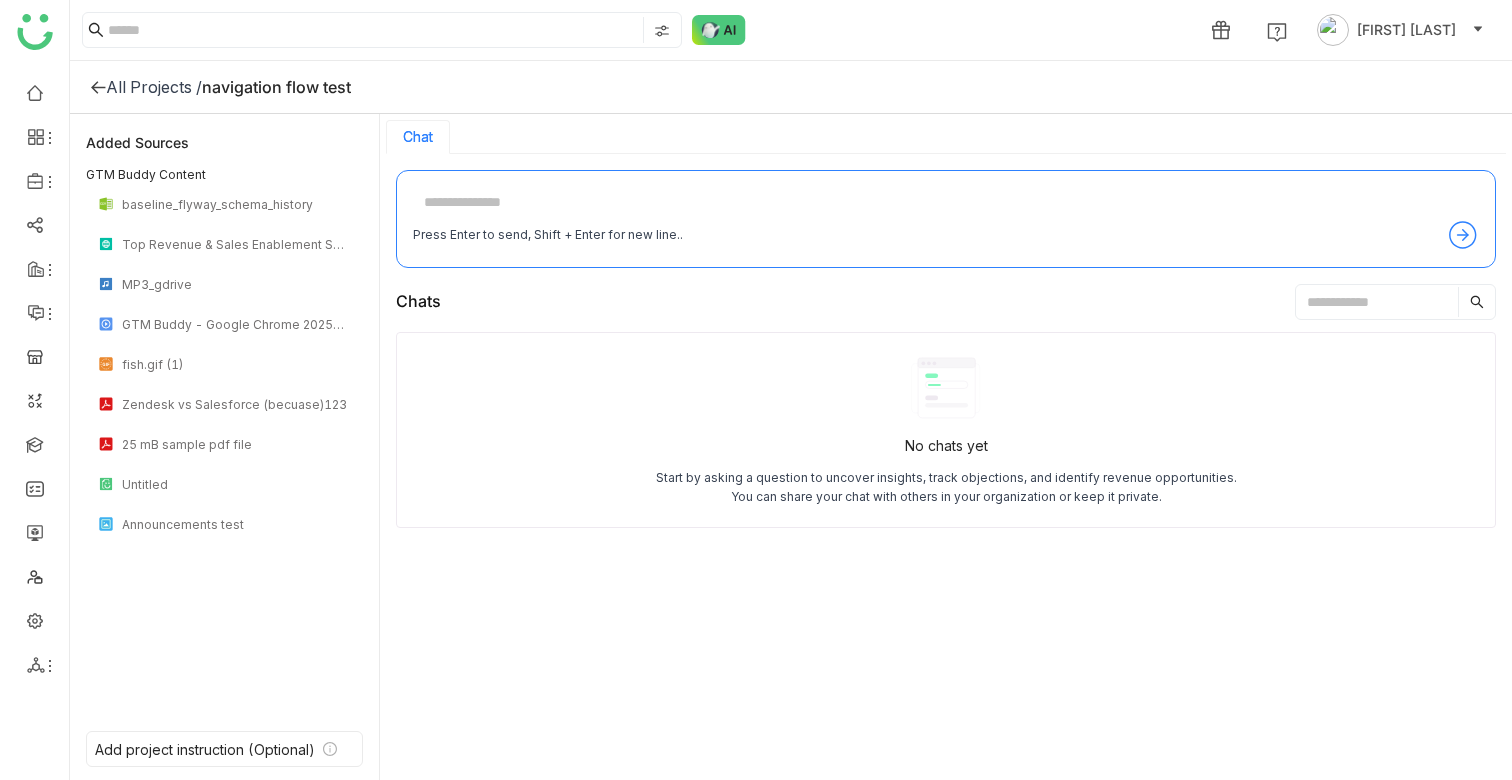 click 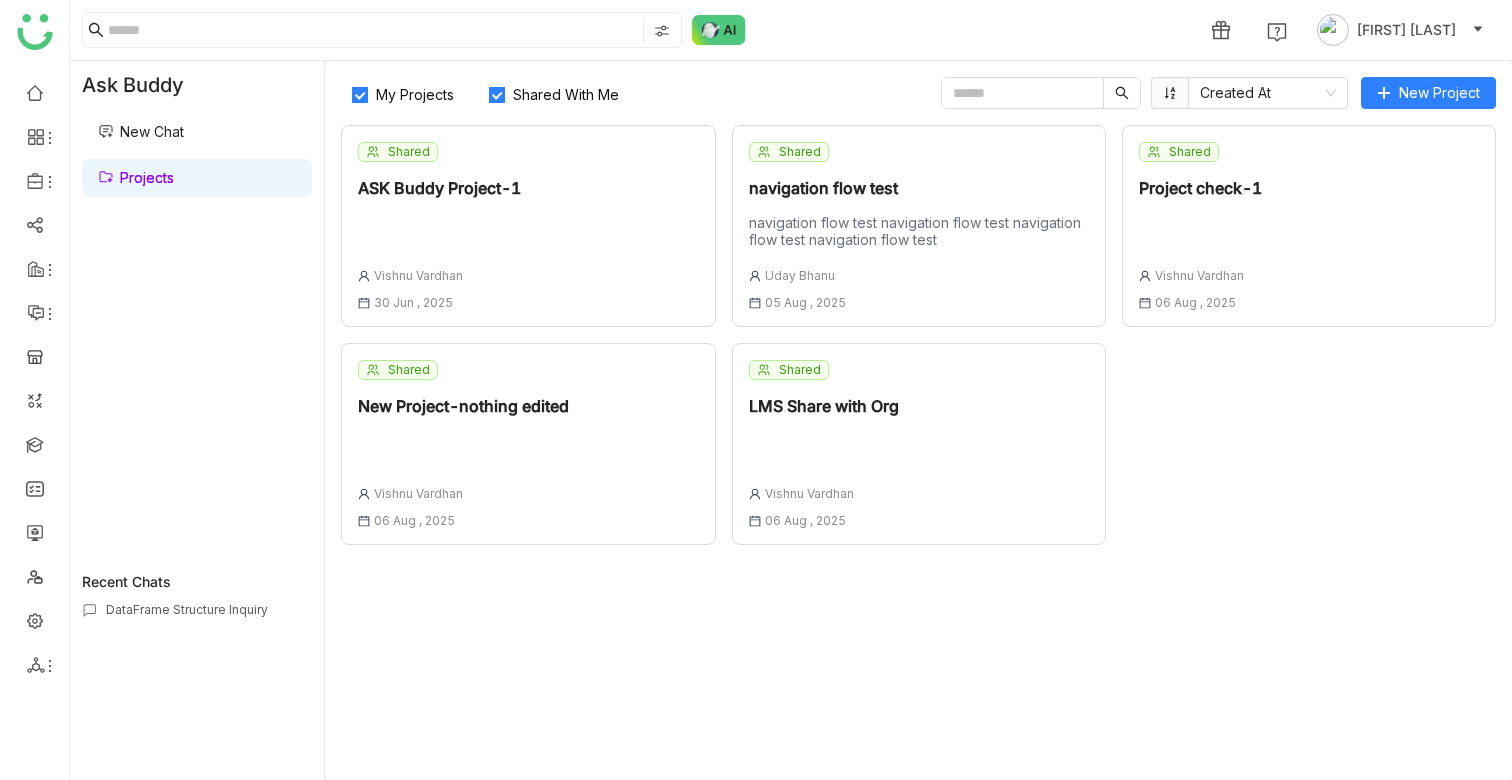 click on "New Chat" at bounding box center (141, 131) 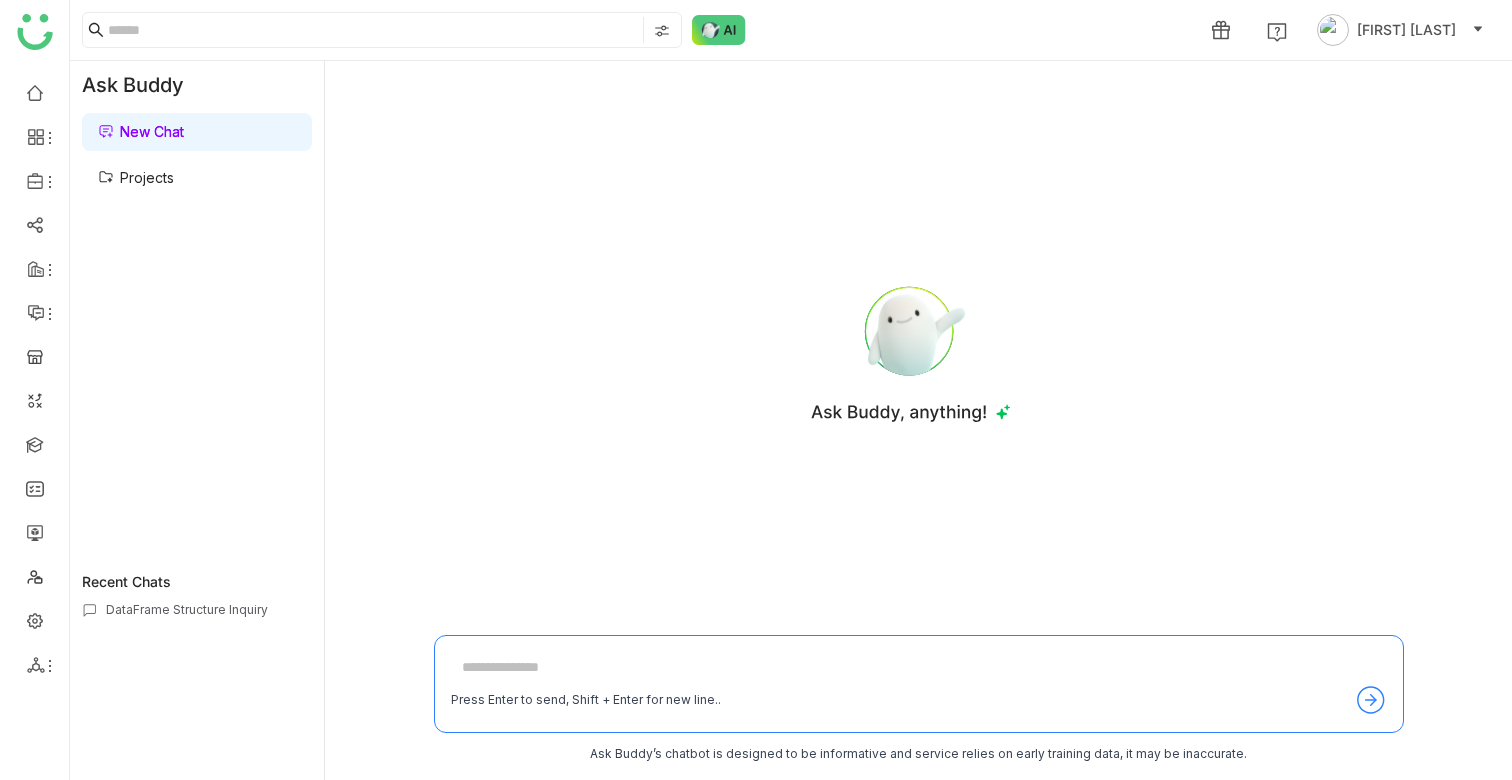 click on "Projects" at bounding box center (136, 177) 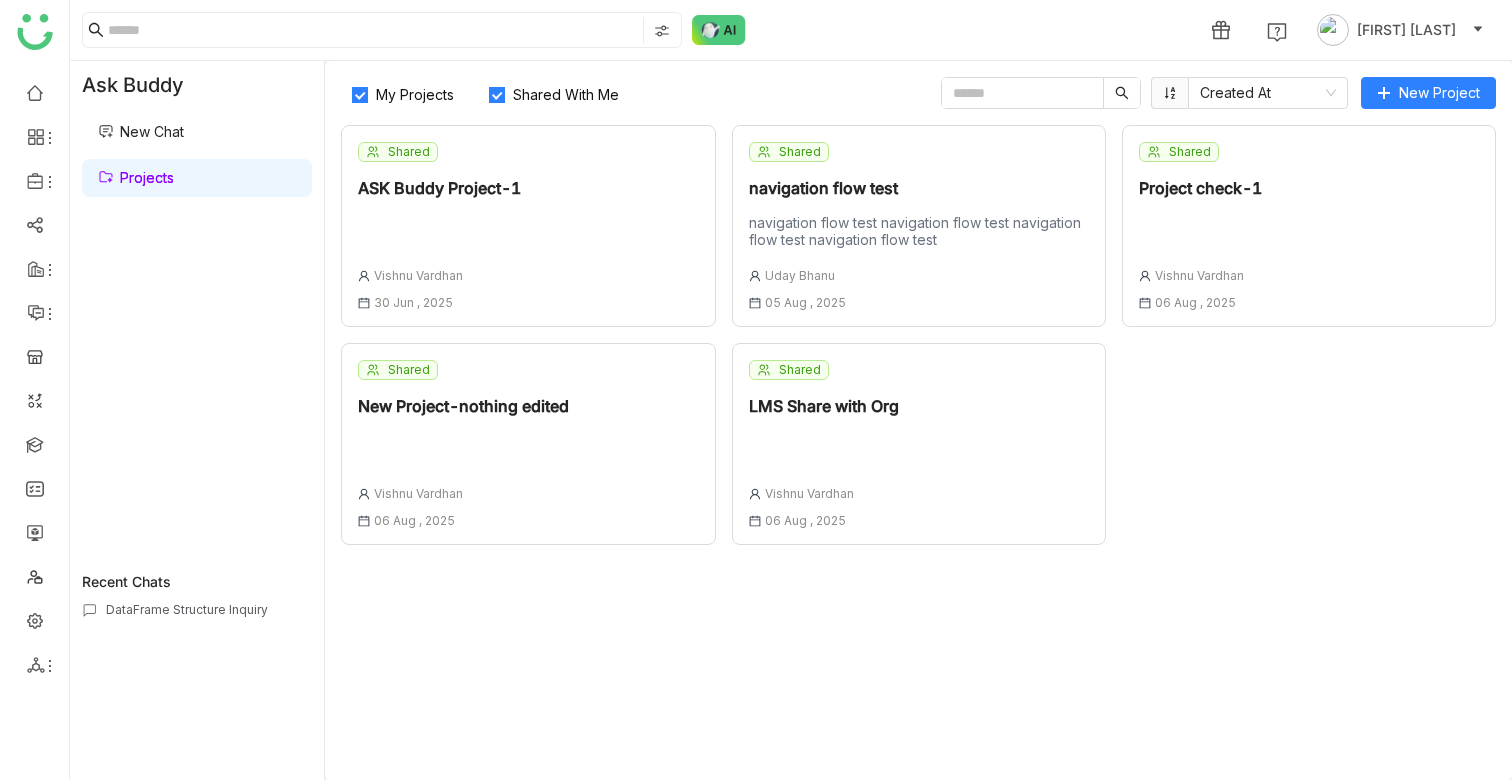 click on "ASK Buddy Project-1" 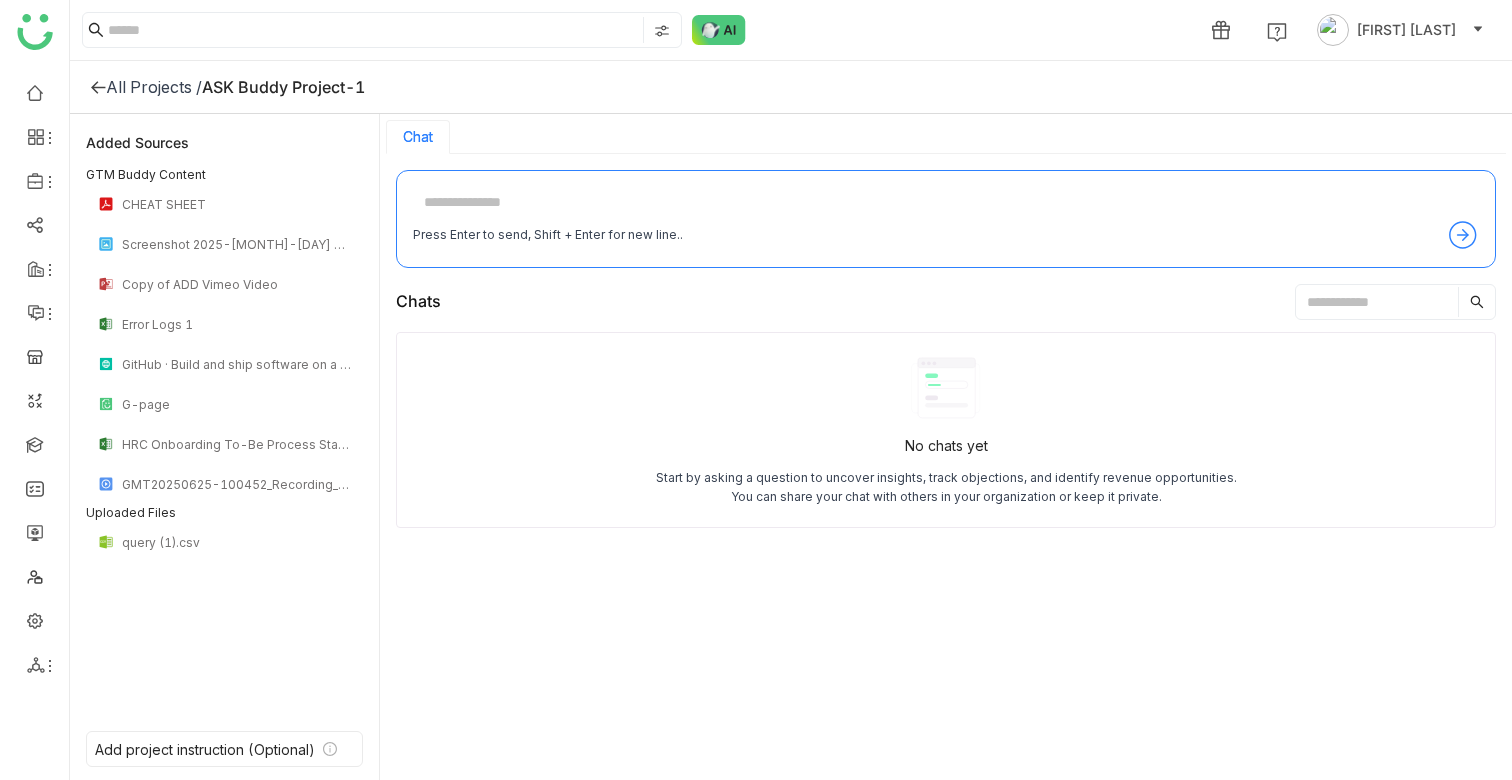 click at bounding box center (946, 203) 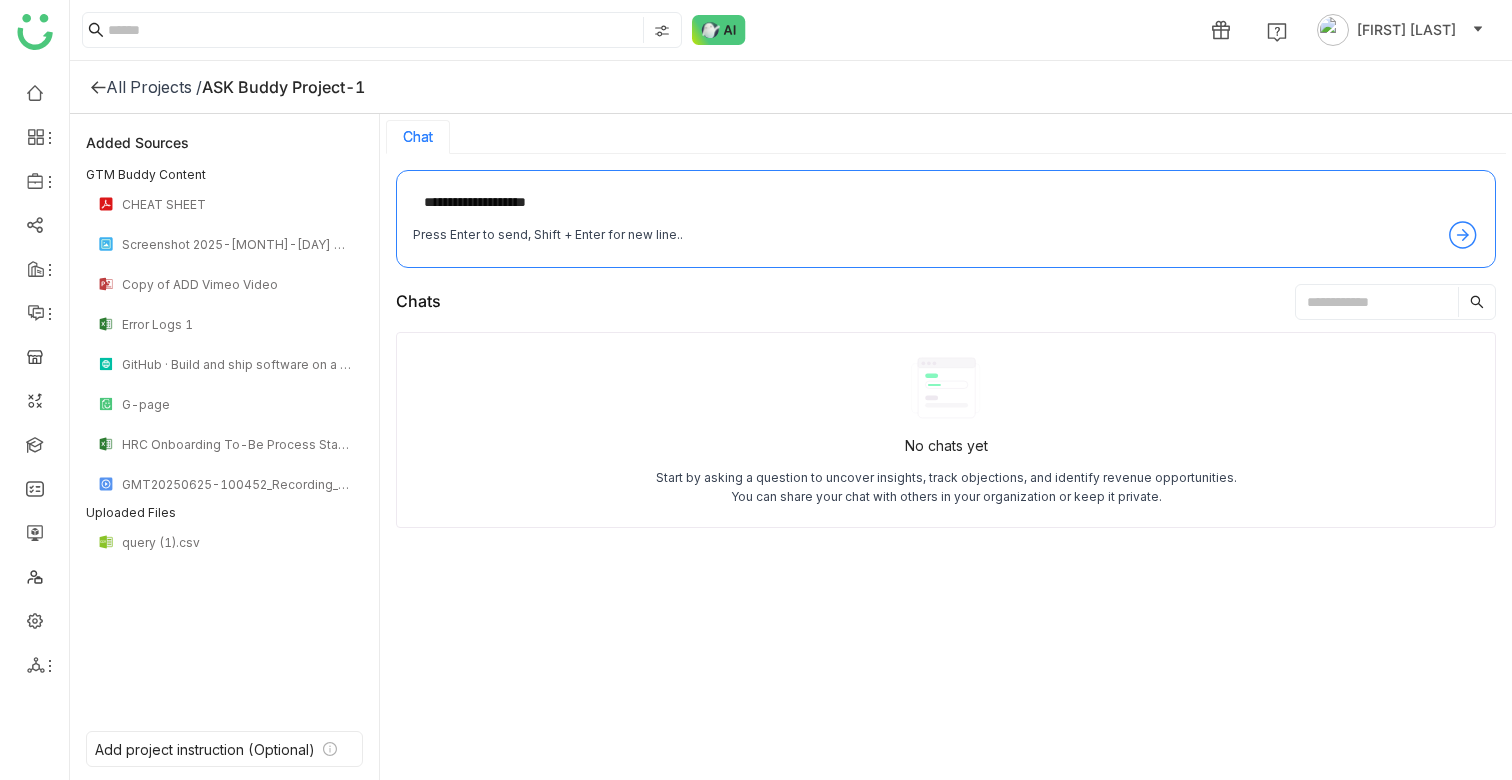 type on "**********" 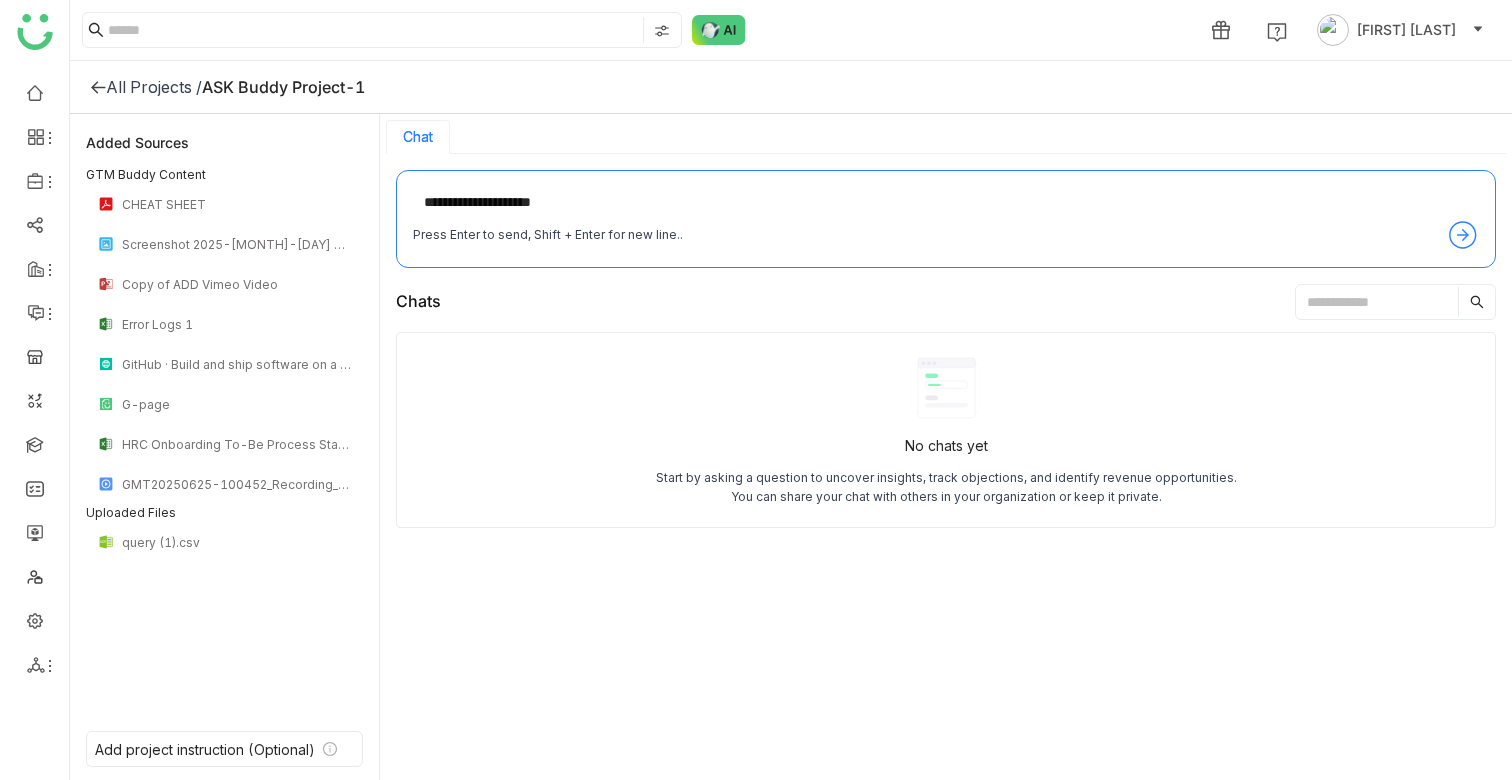 type 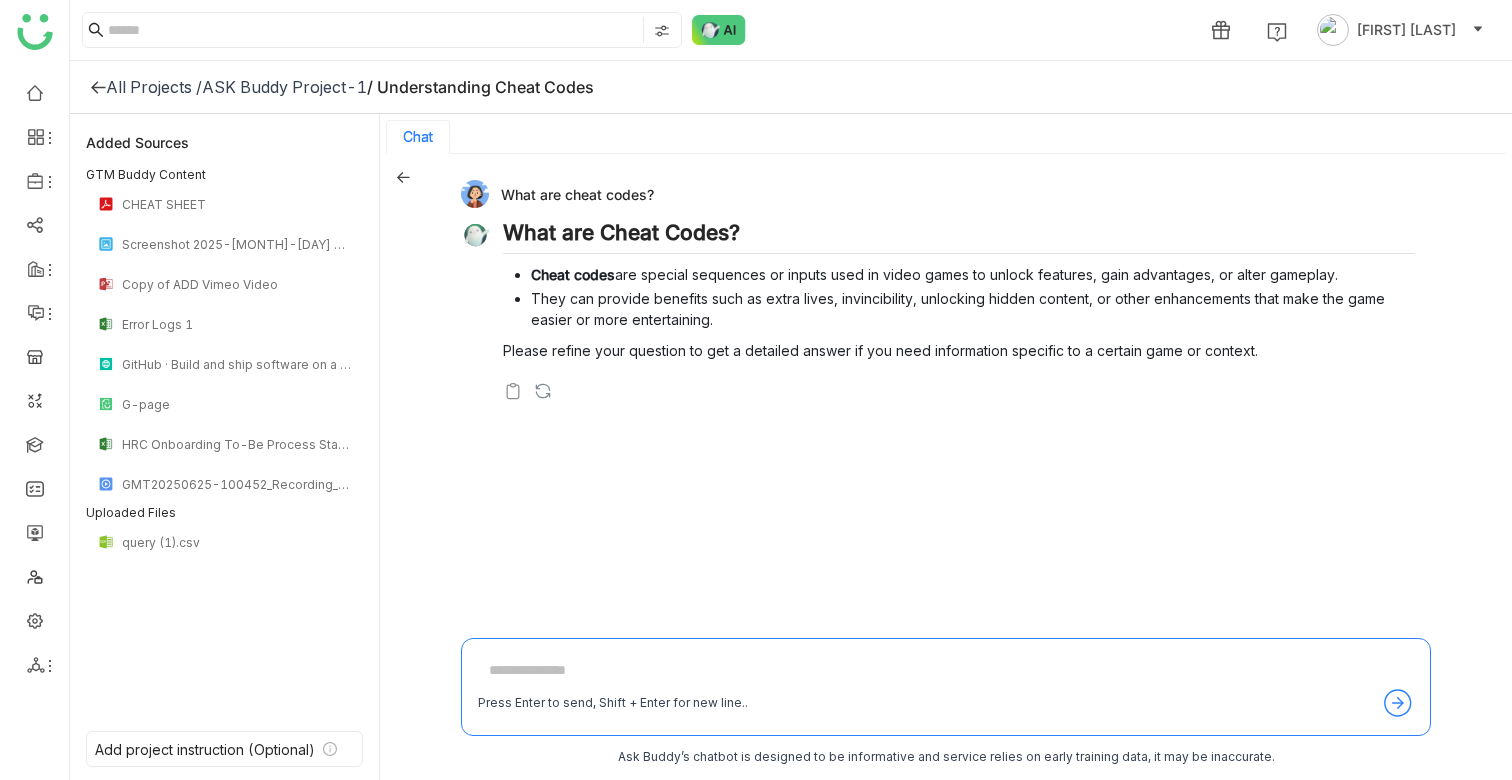 click on "All Projects /    ASK Buddy Project-1    / Understanding Cheat Codes" 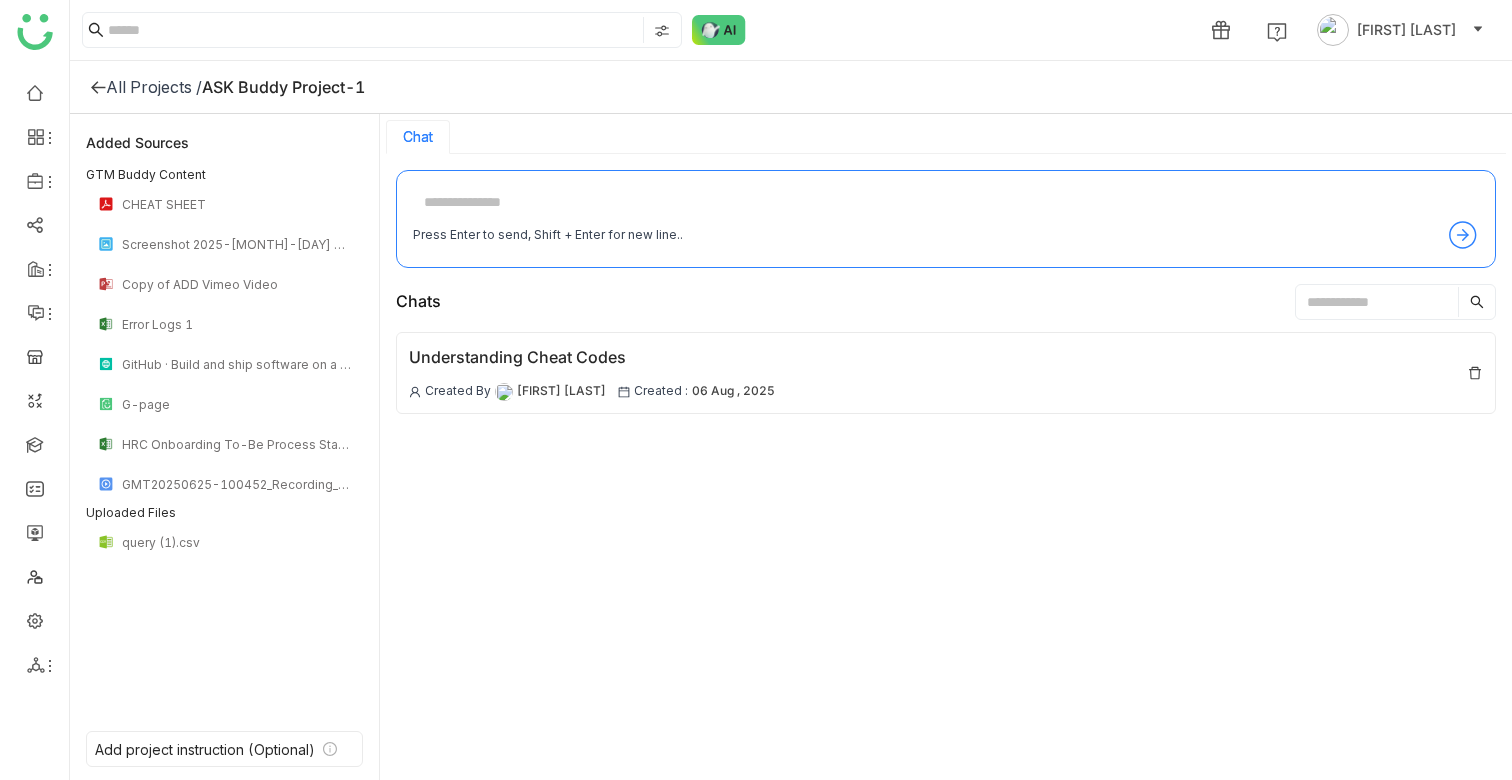 click 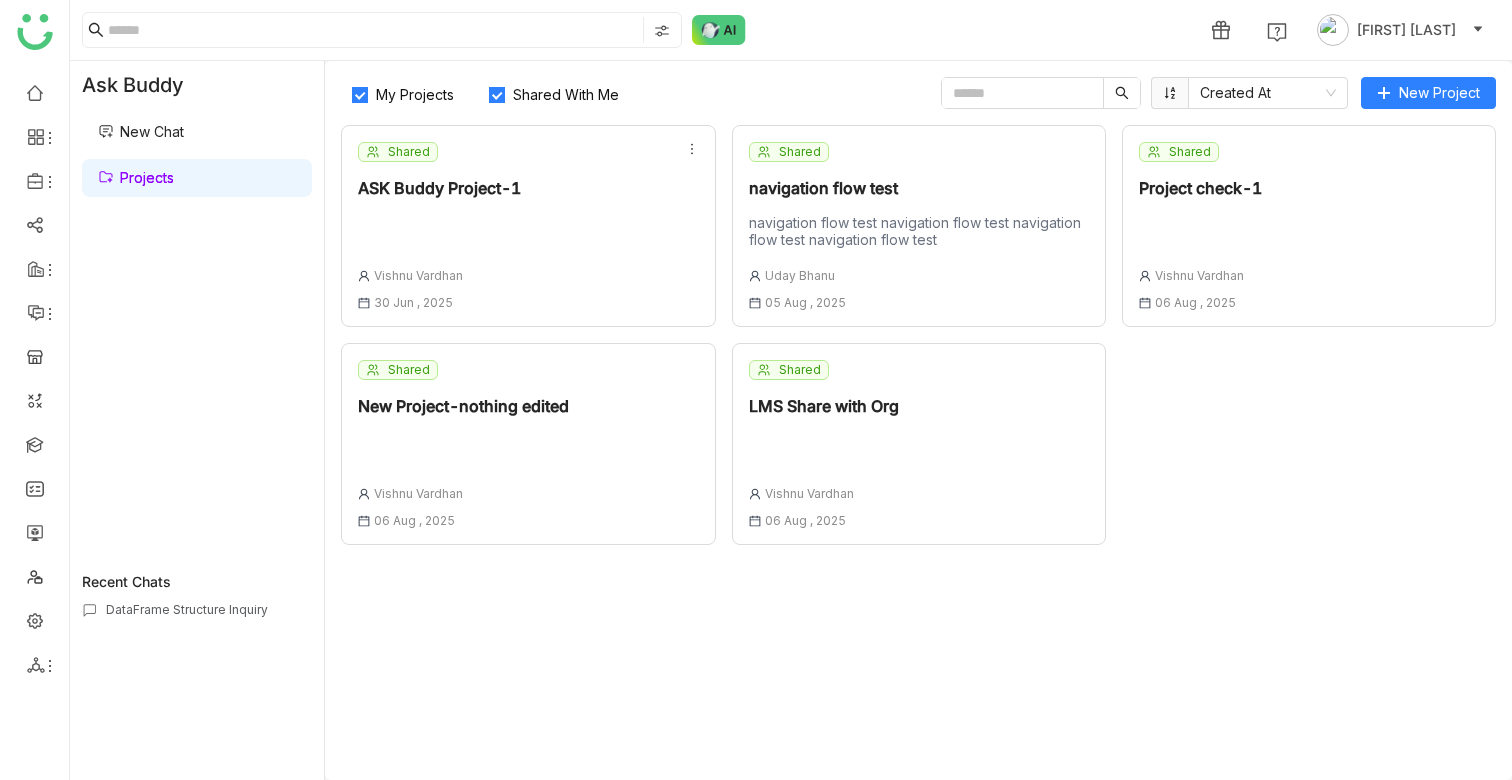 click on "ASK Buddy Project-1" 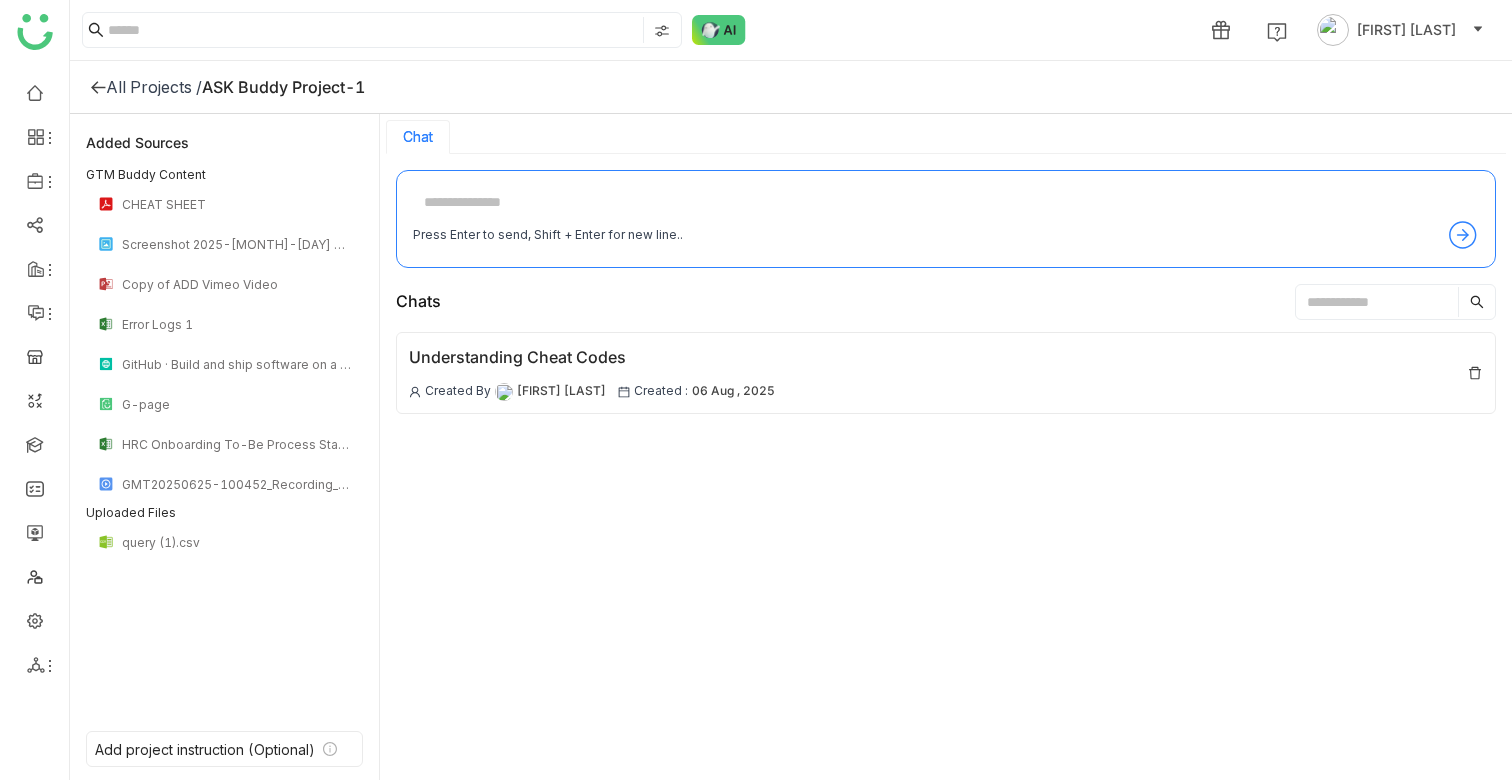 click 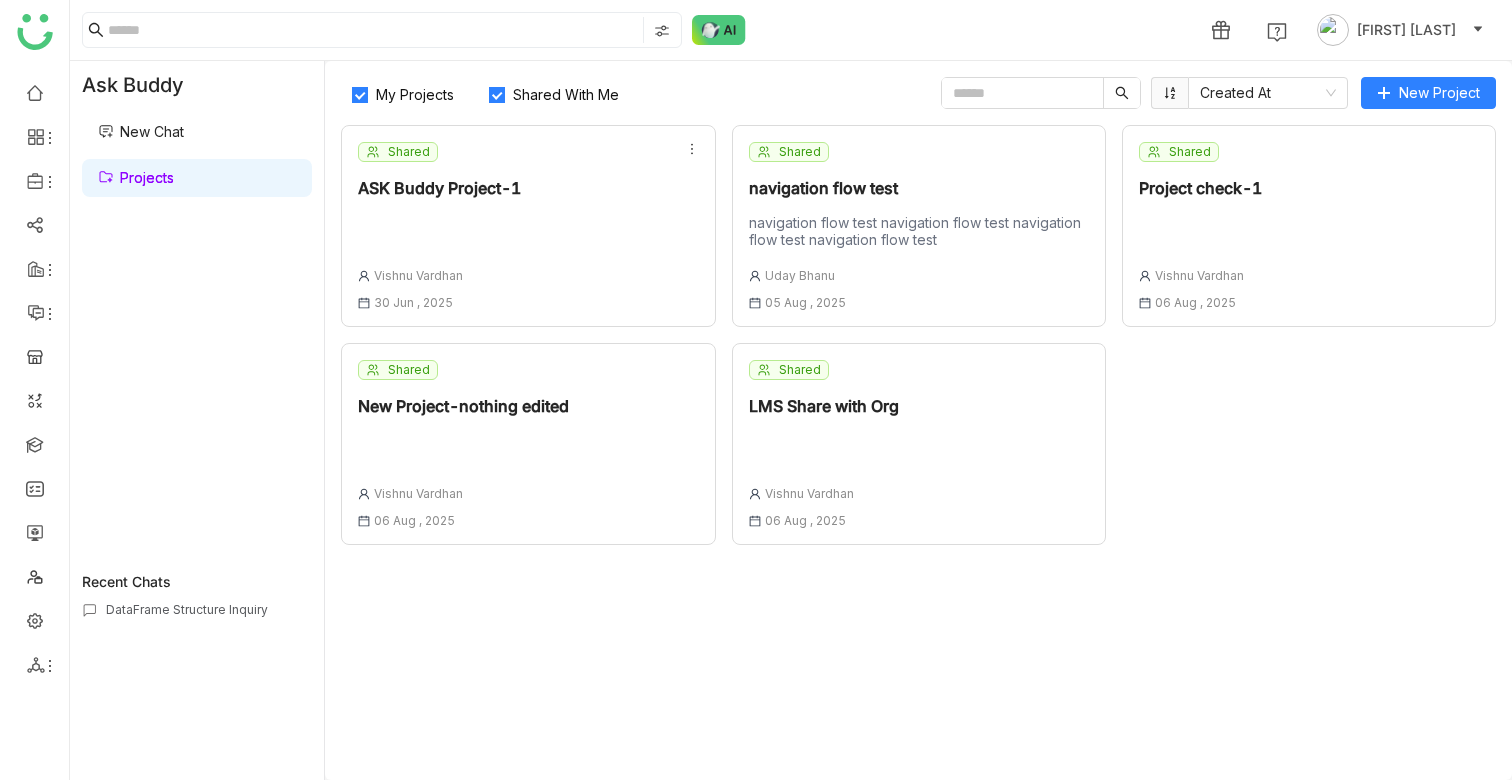 click on "DataFrame Structure Inquiry" at bounding box center (197, 679) 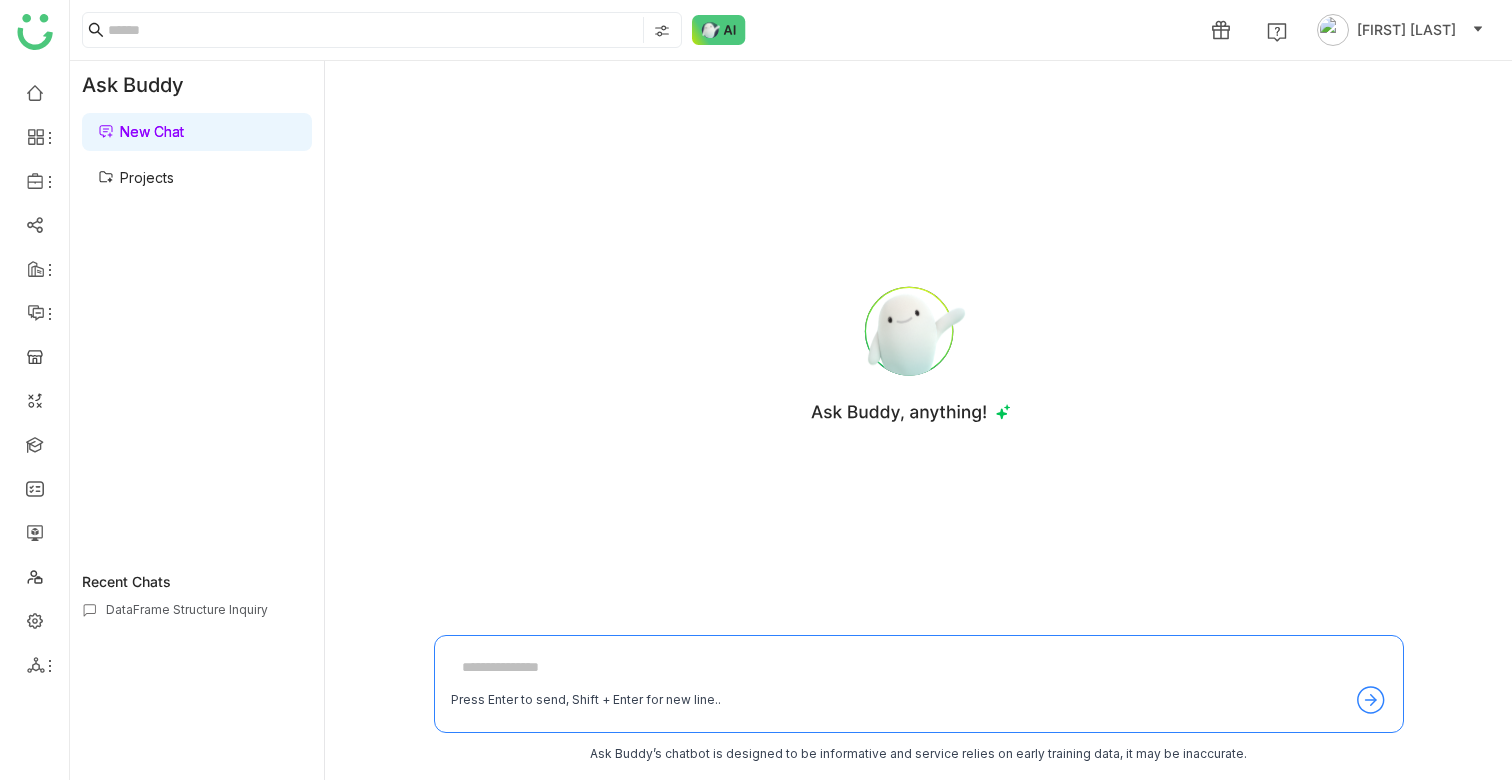 click on "Projects" at bounding box center [136, 177] 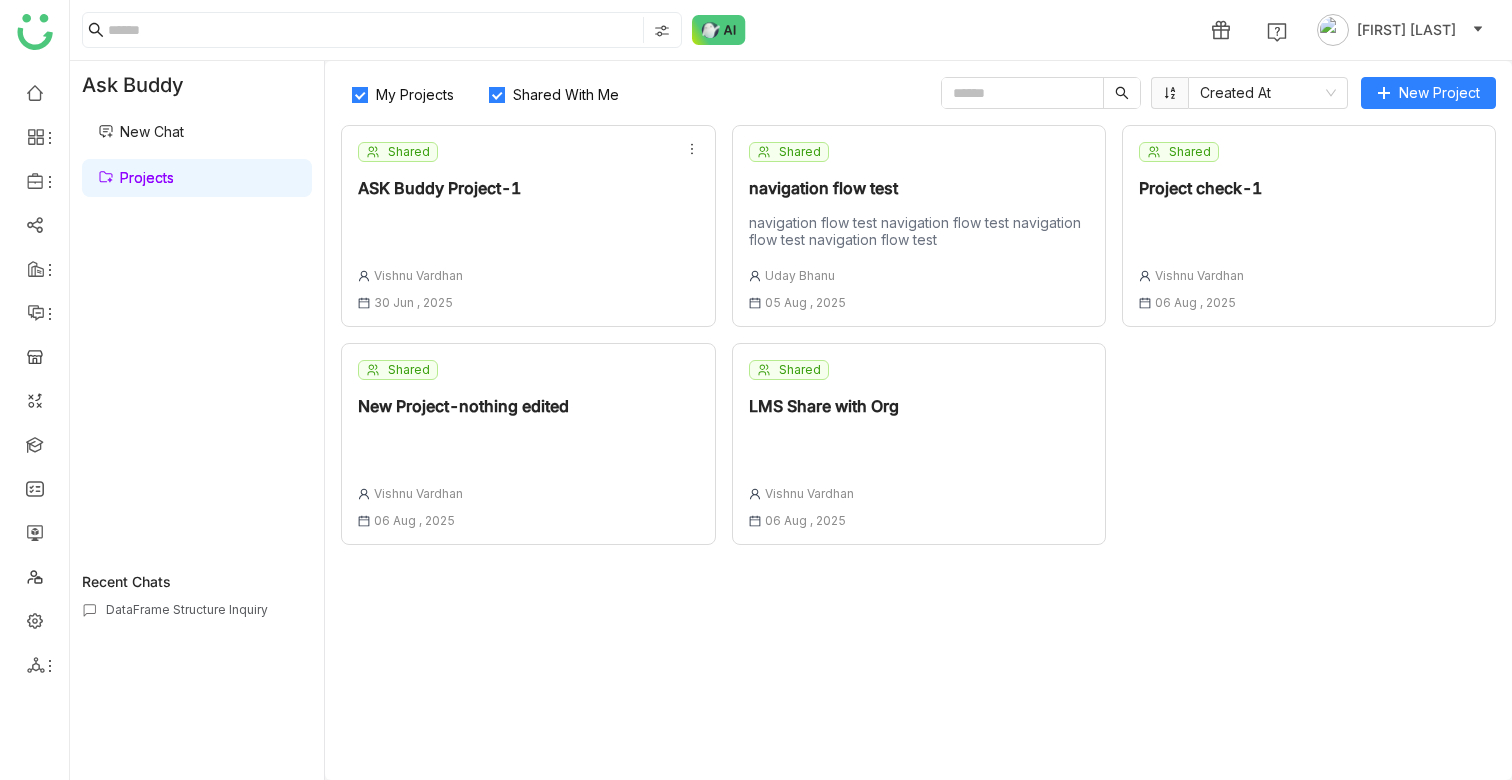 click on "ASK Buddy Project-1" 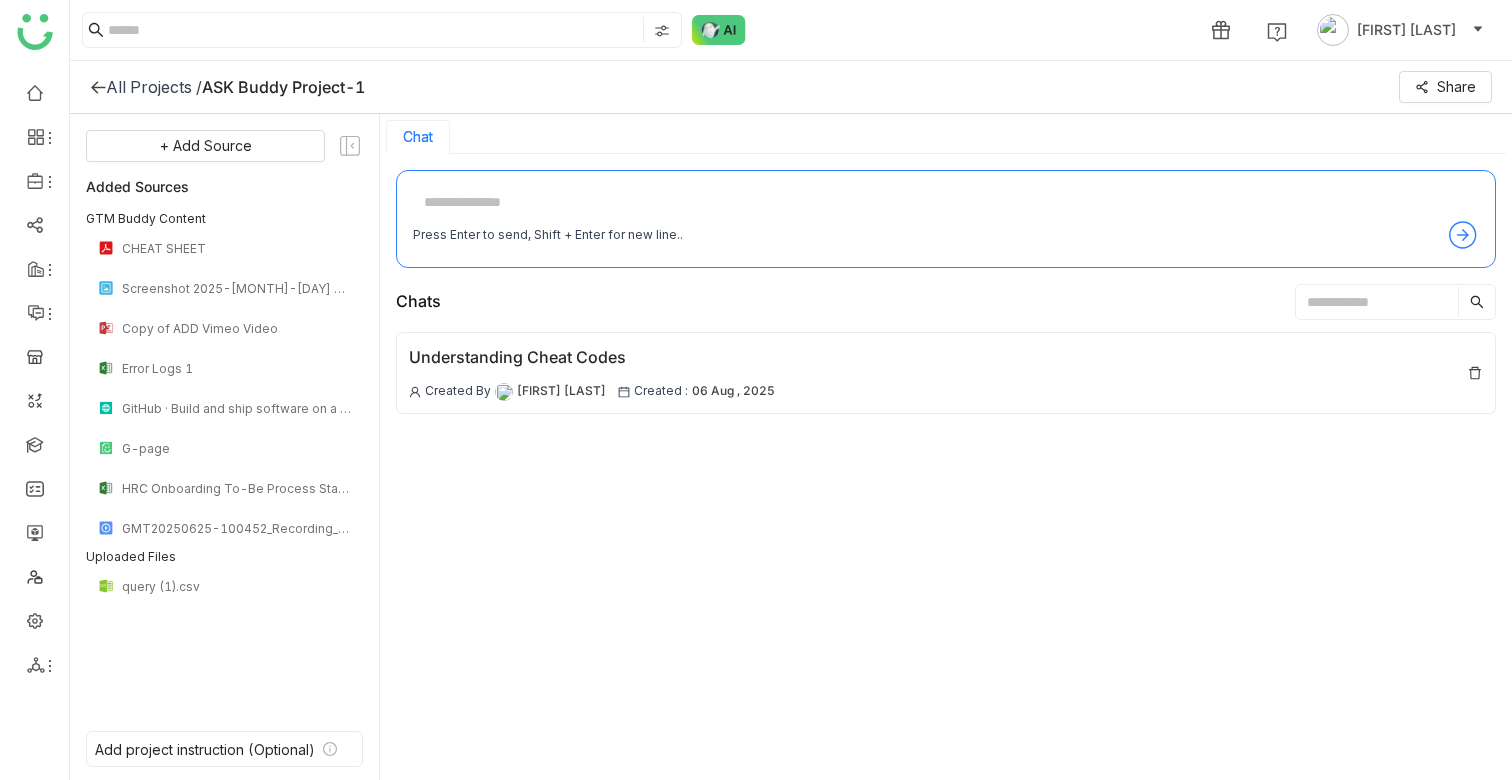 click at bounding box center (946, 203) 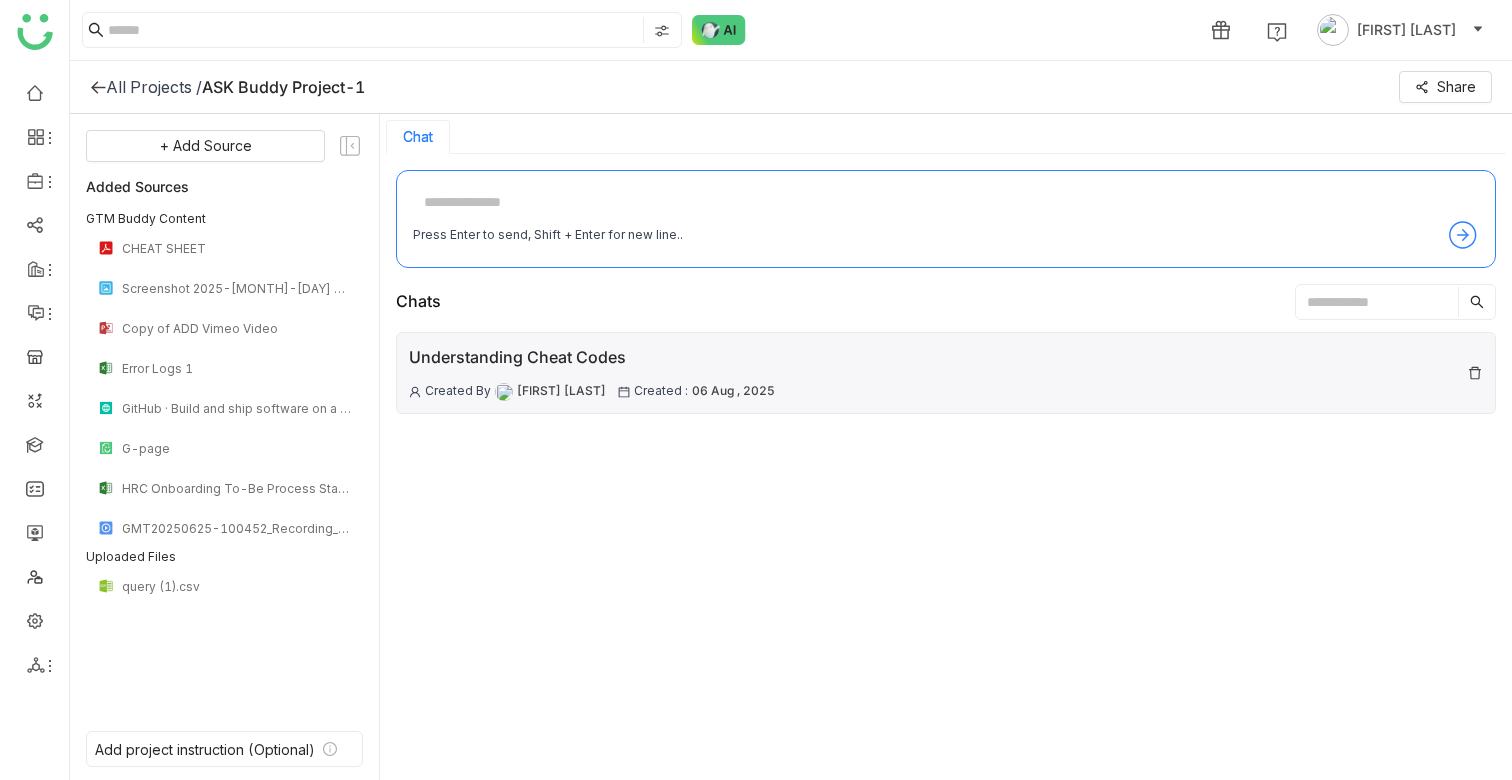 click on "Understanding Cheat Codes" at bounding box center (592, 357) 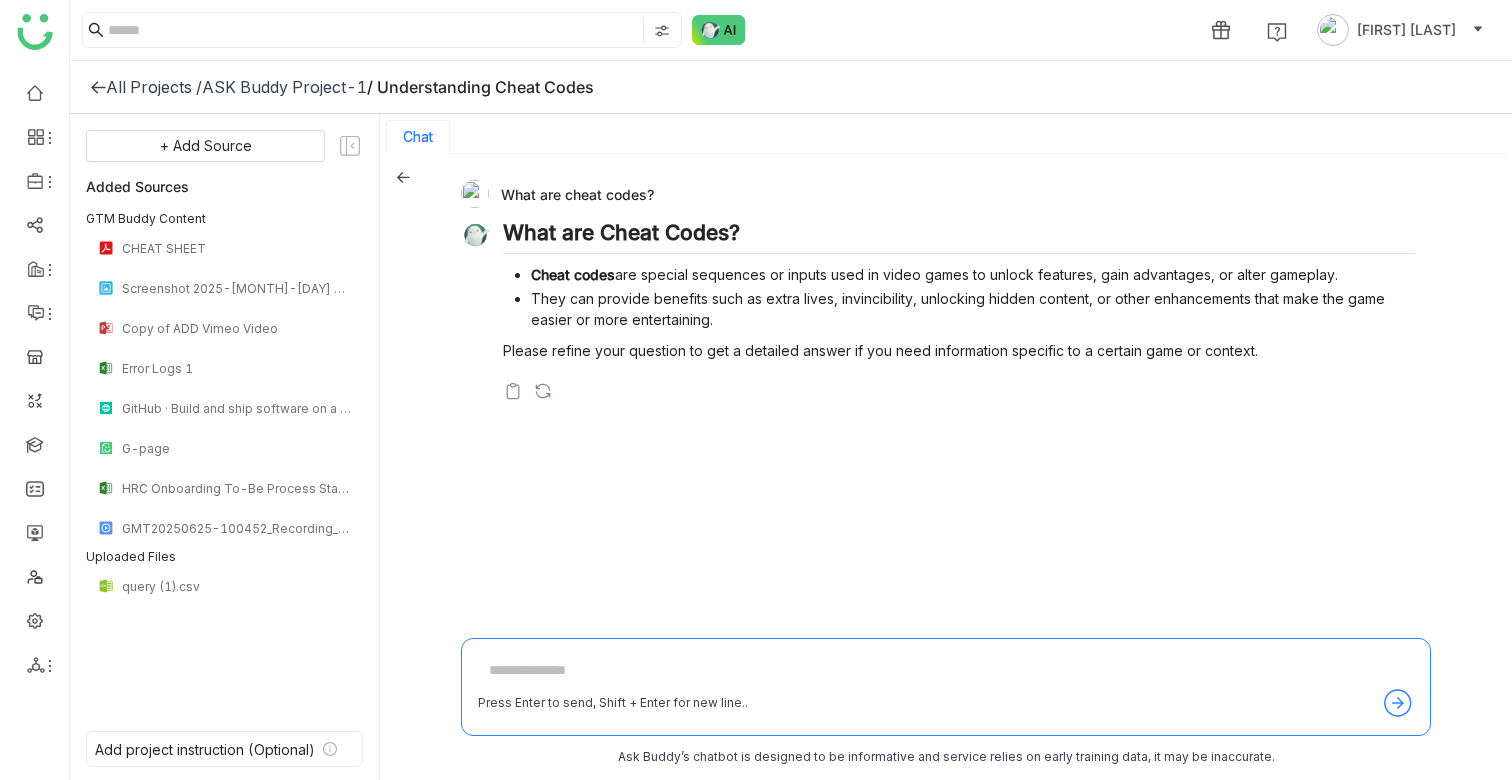click on "ASK Buddy Project-1" 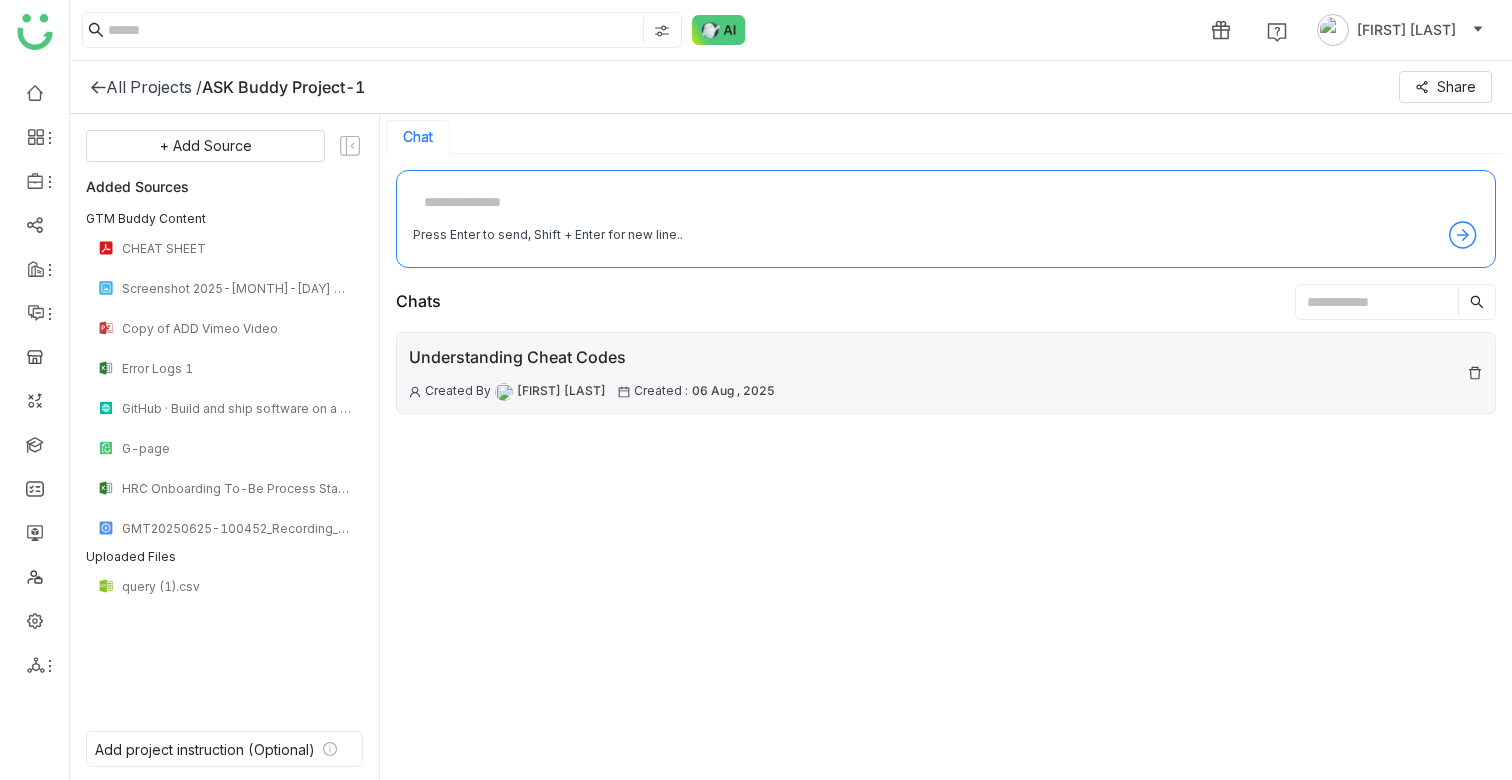 click on "Understanding Cheat Codes  Created By  Santa Thounaojam Created : 06 Aug , 2025" at bounding box center [592, 373] 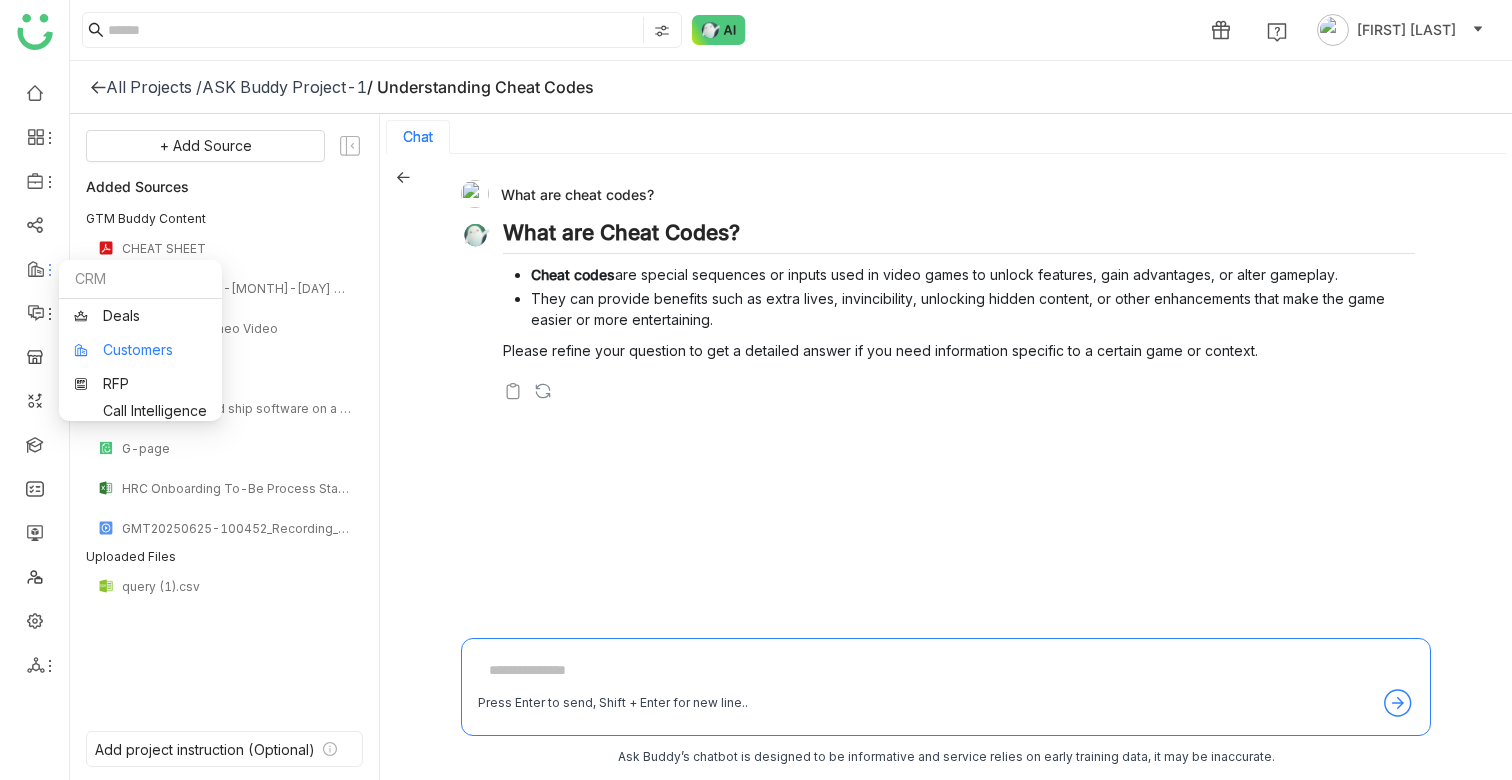 click on "Customers" at bounding box center (140, 350) 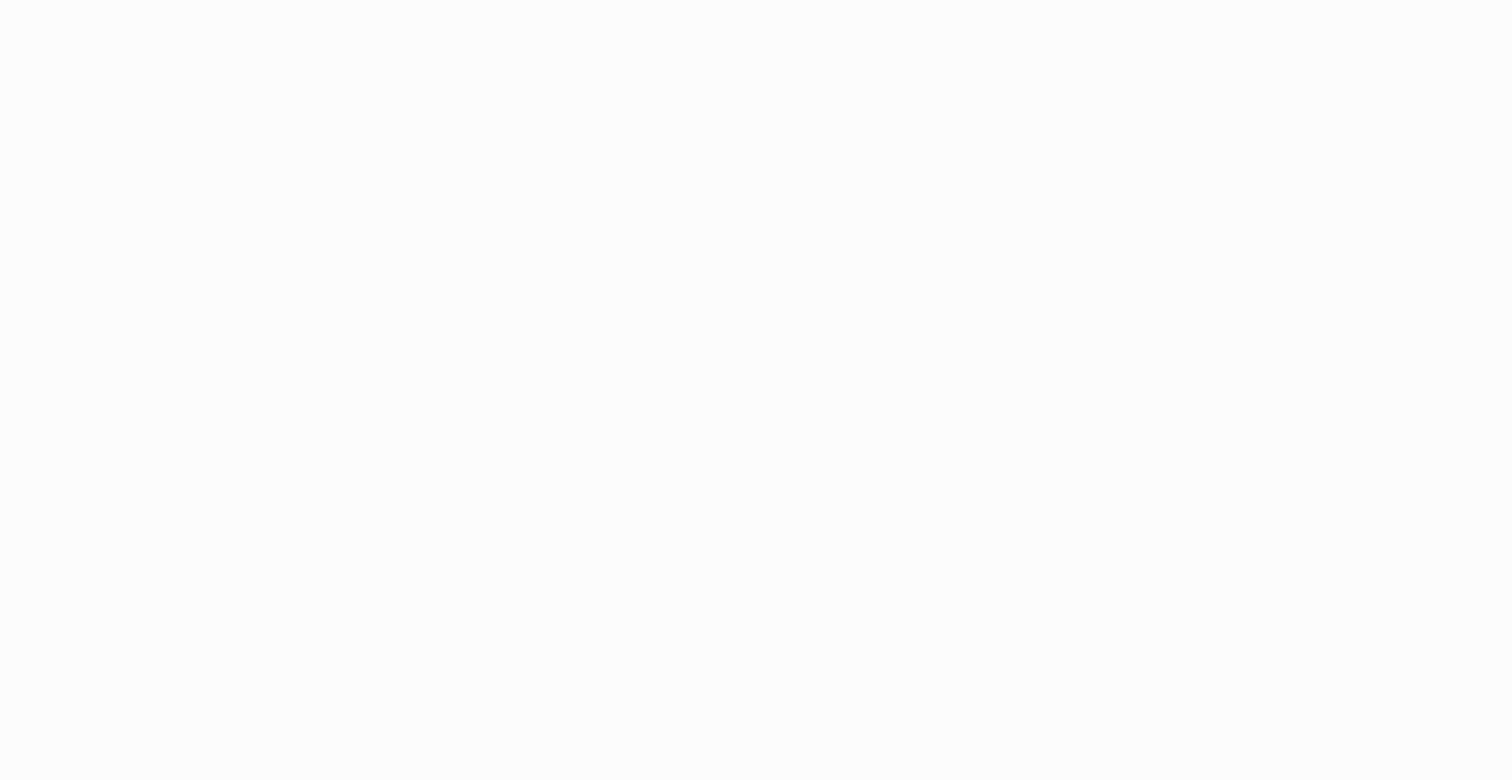 scroll, scrollTop: 0, scrollLeft: 0, axis: both 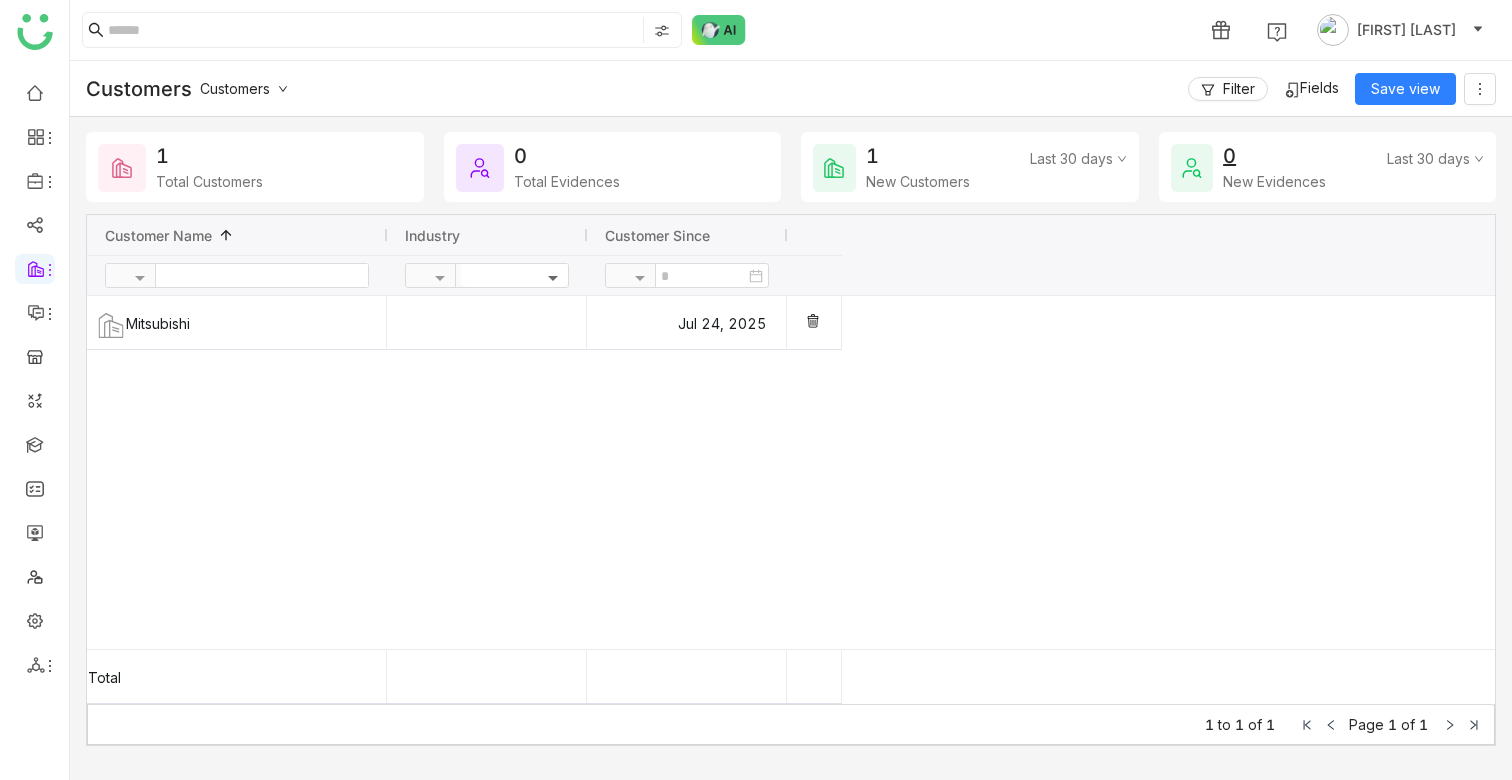 click 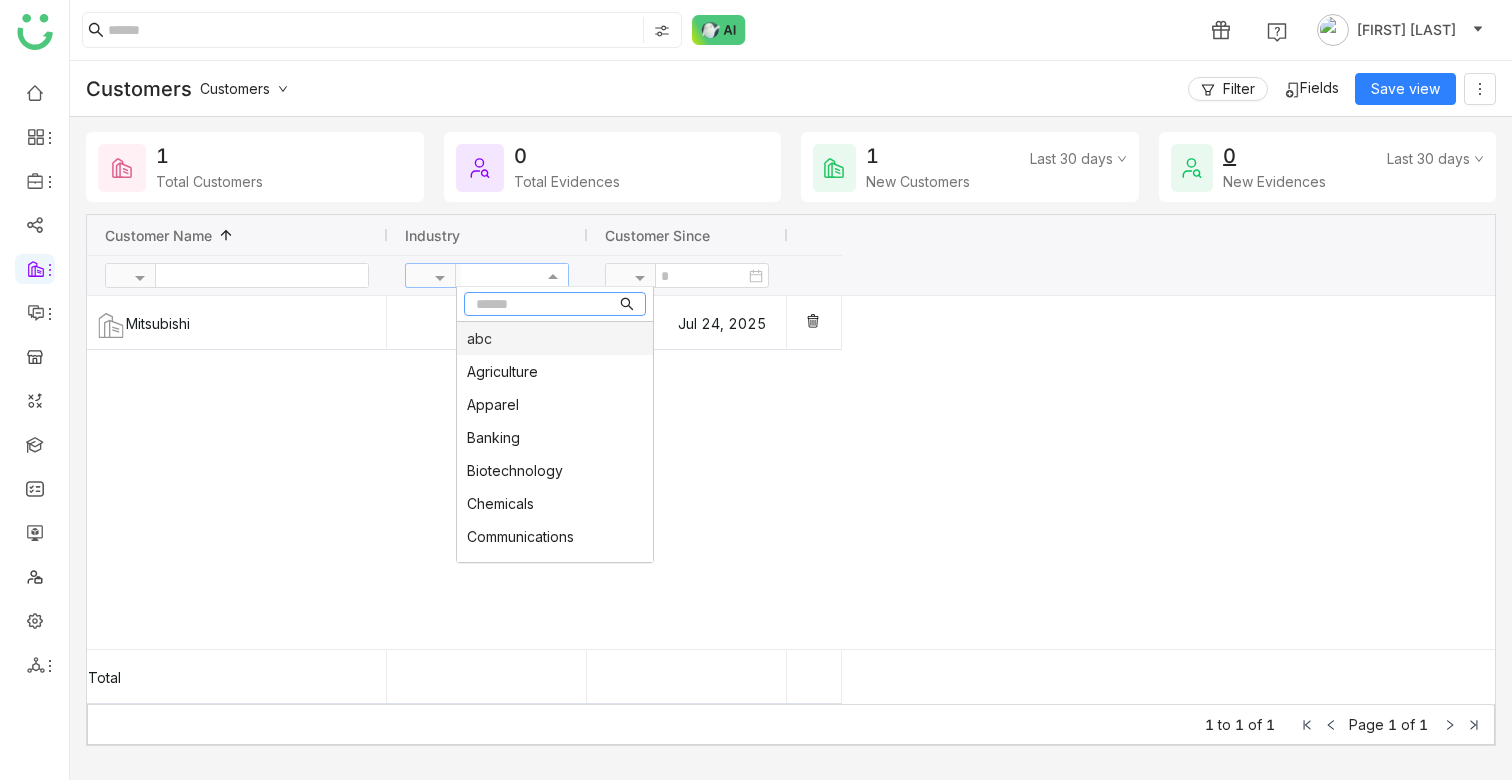 click at bounding box center [546, 304] 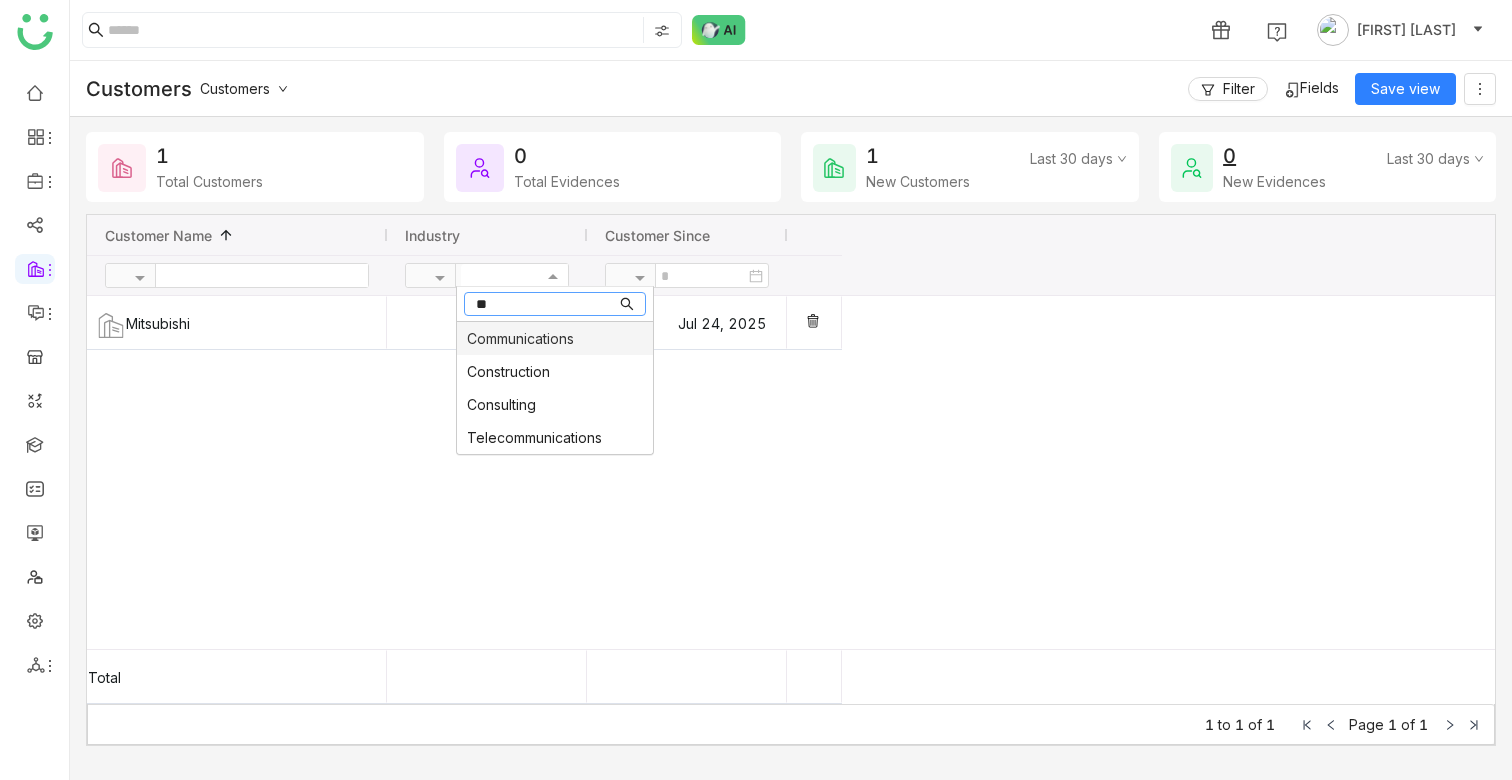 click on "Communications" at bounding box center (520, 338) 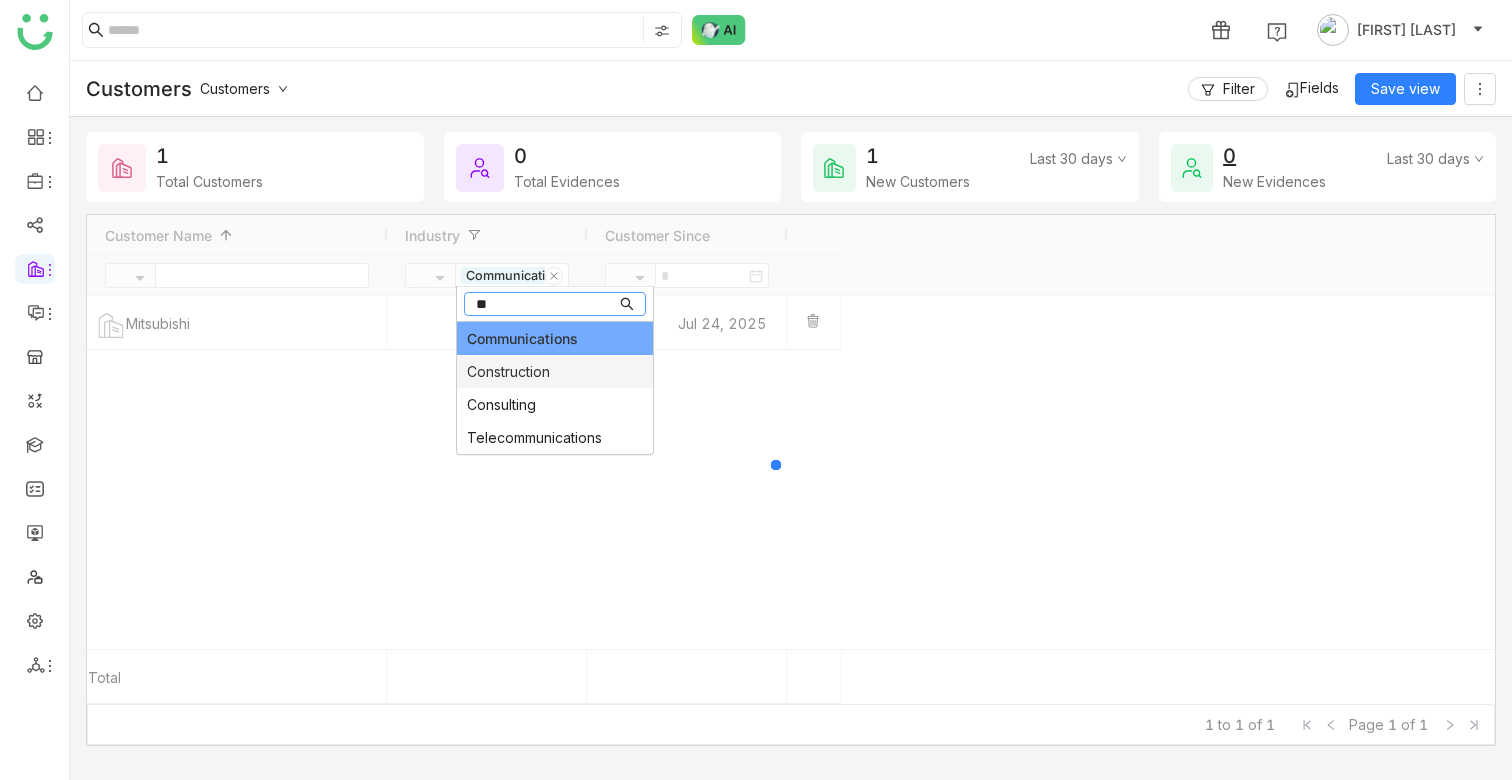 click on "Construction" at bounding box center (508, 371) 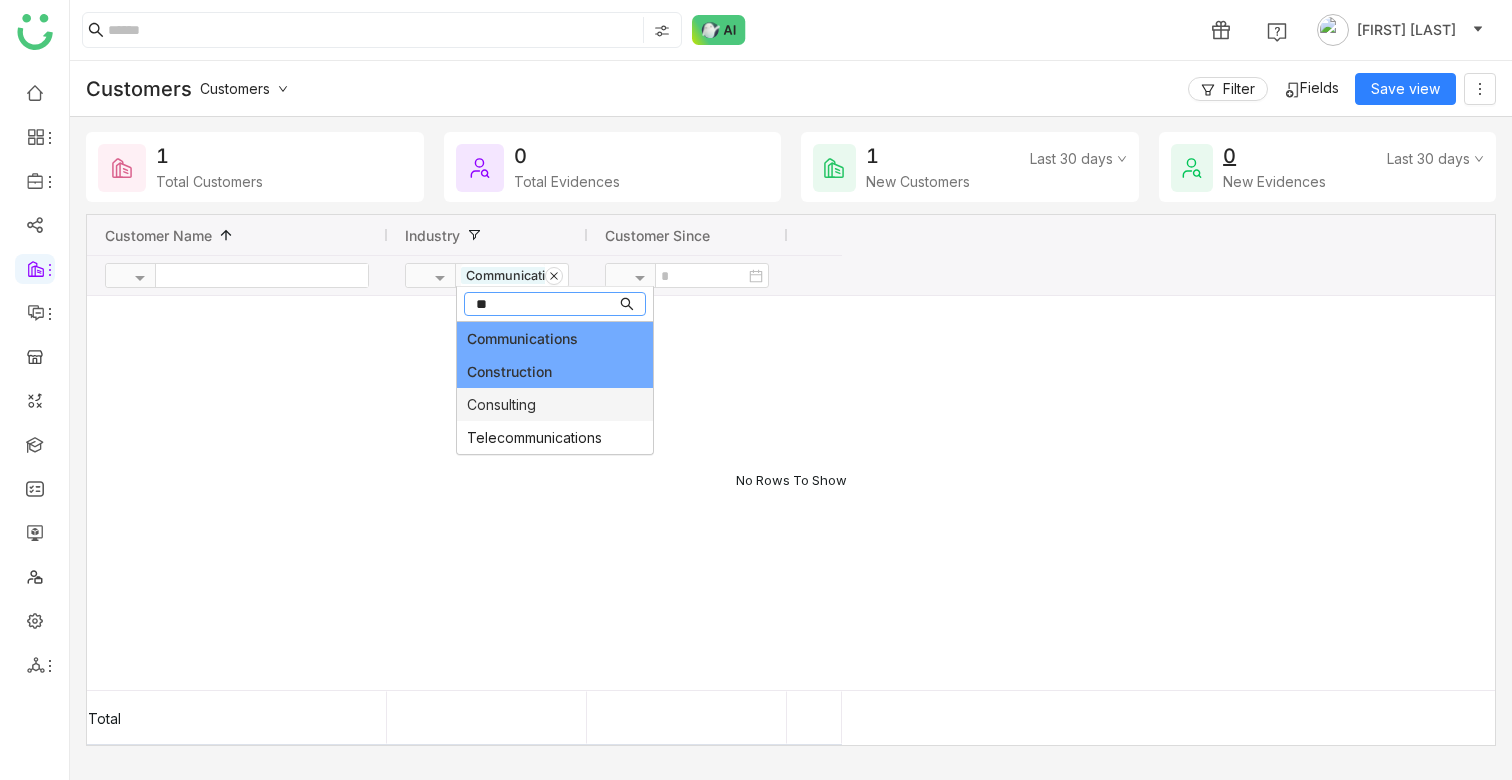 click on "Consulting" at bounding box center [501, 404] 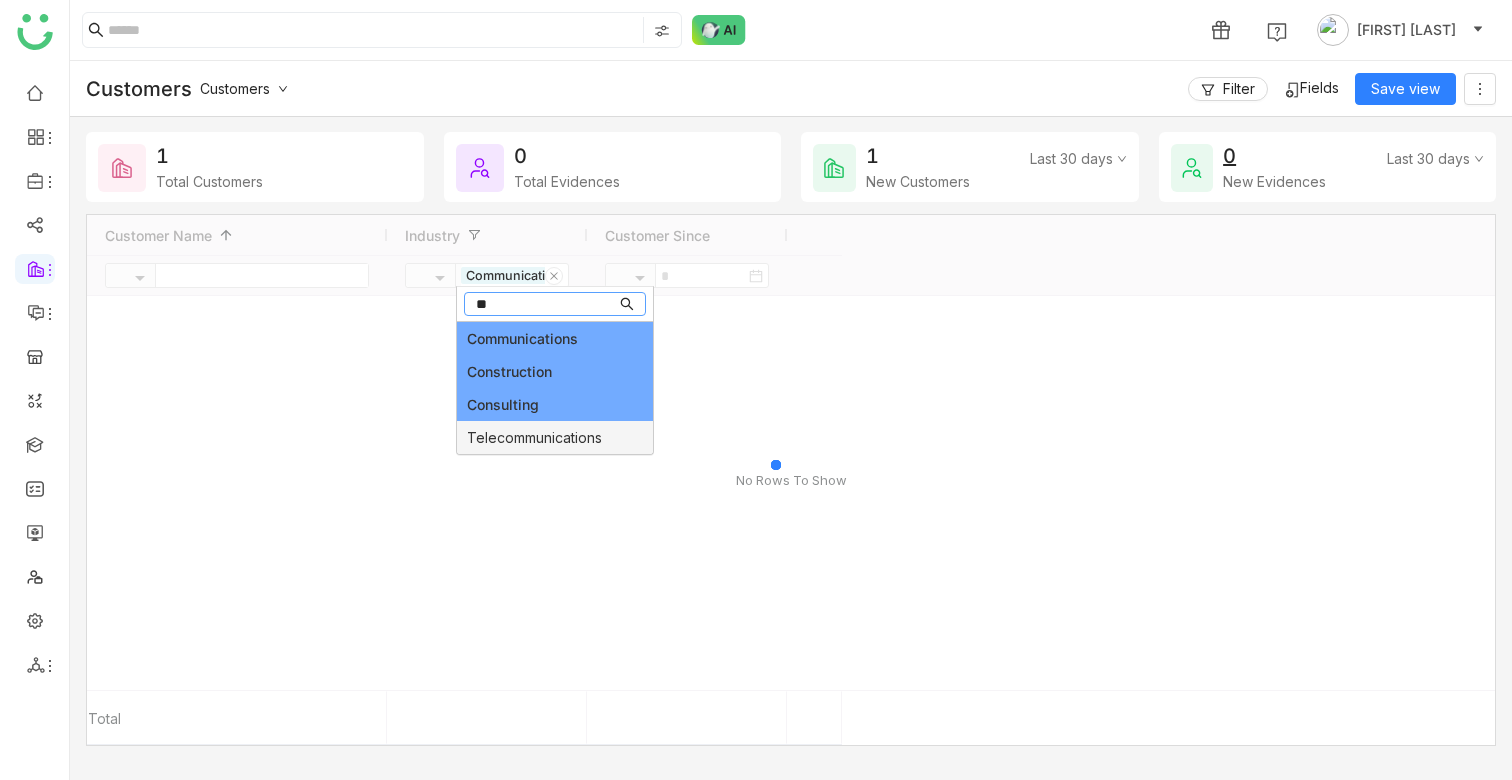 click on "Telecommunications" at bounding box center [534, 437] 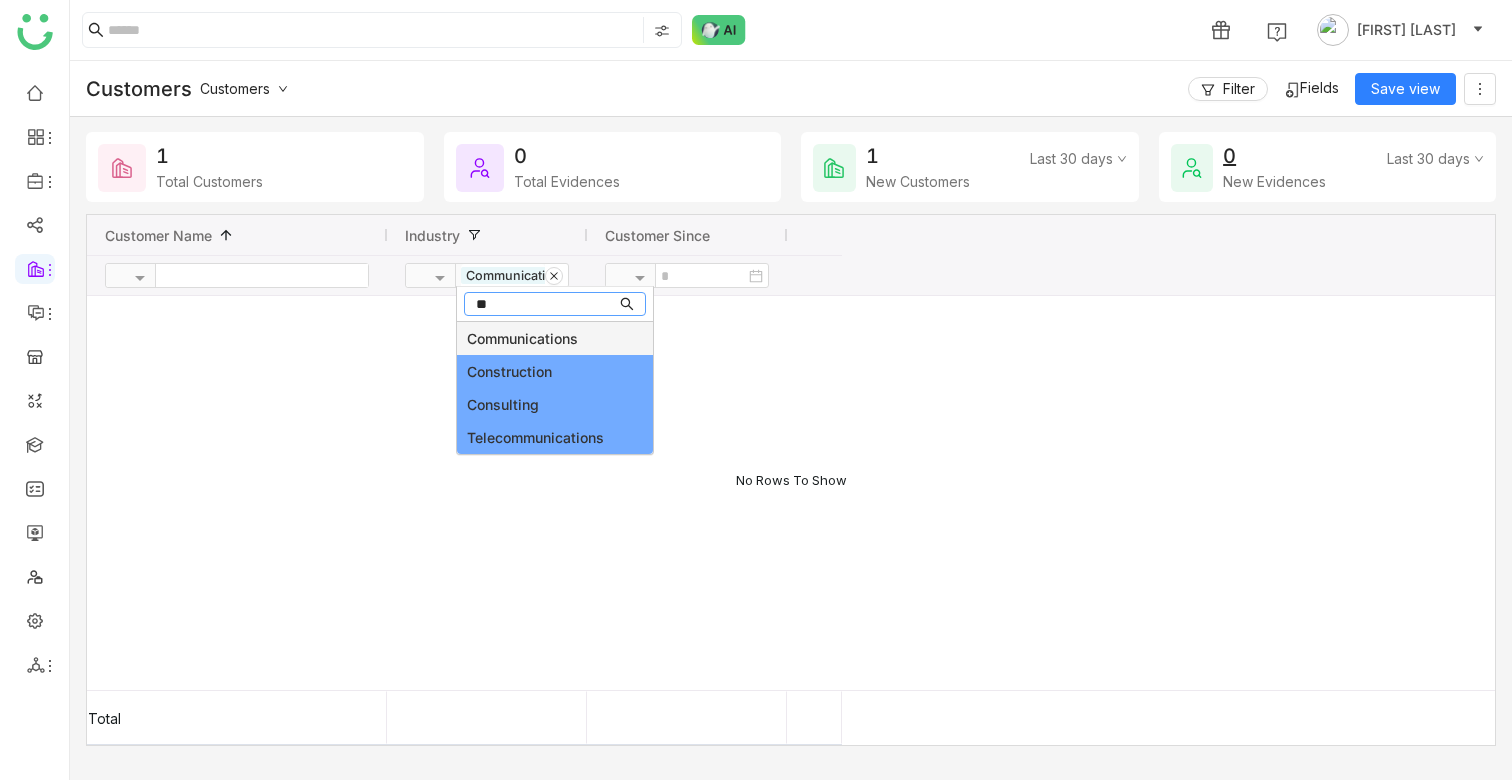 type on "**" 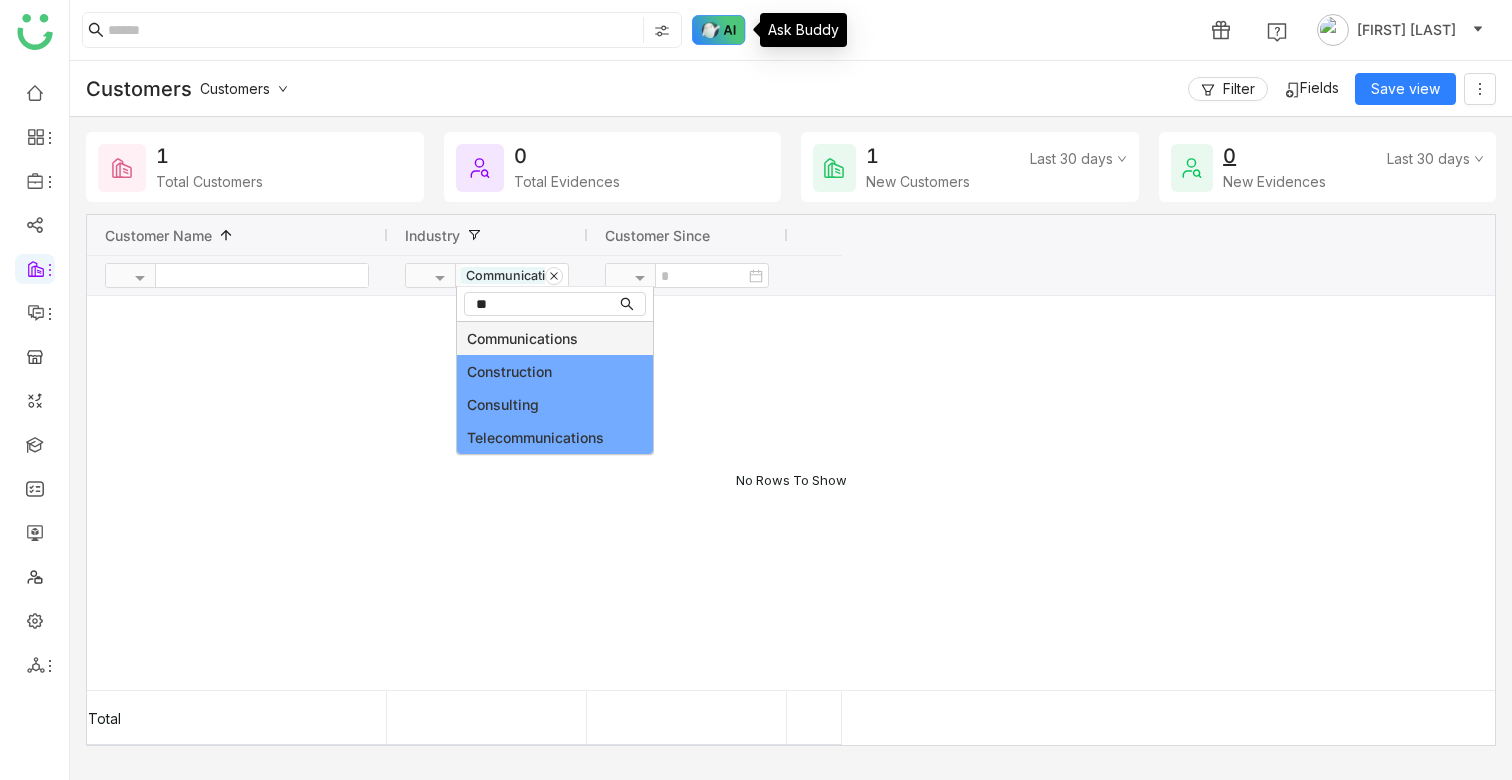 click 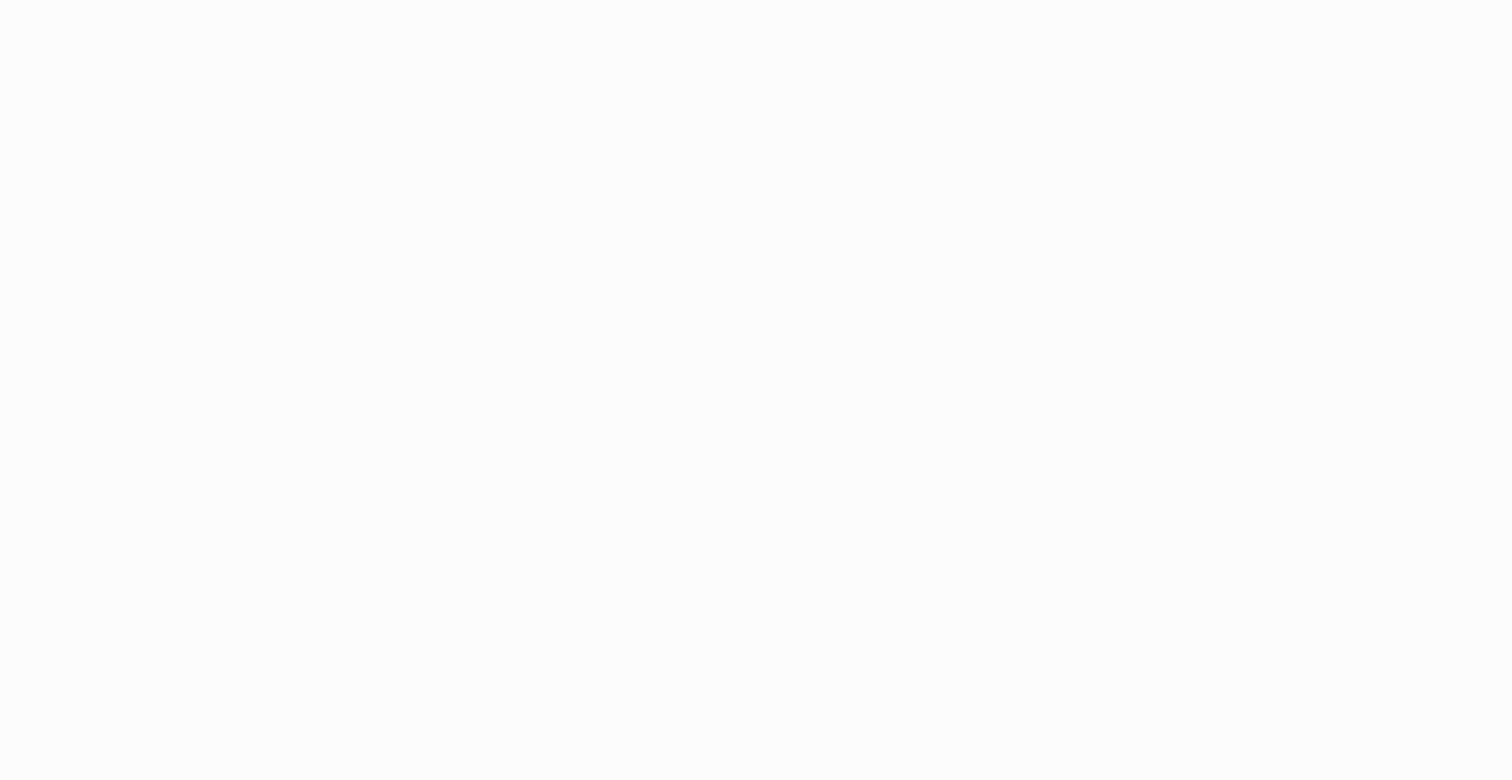 scroll, scrollTop: 0, scrollLeft: 0, axis: both 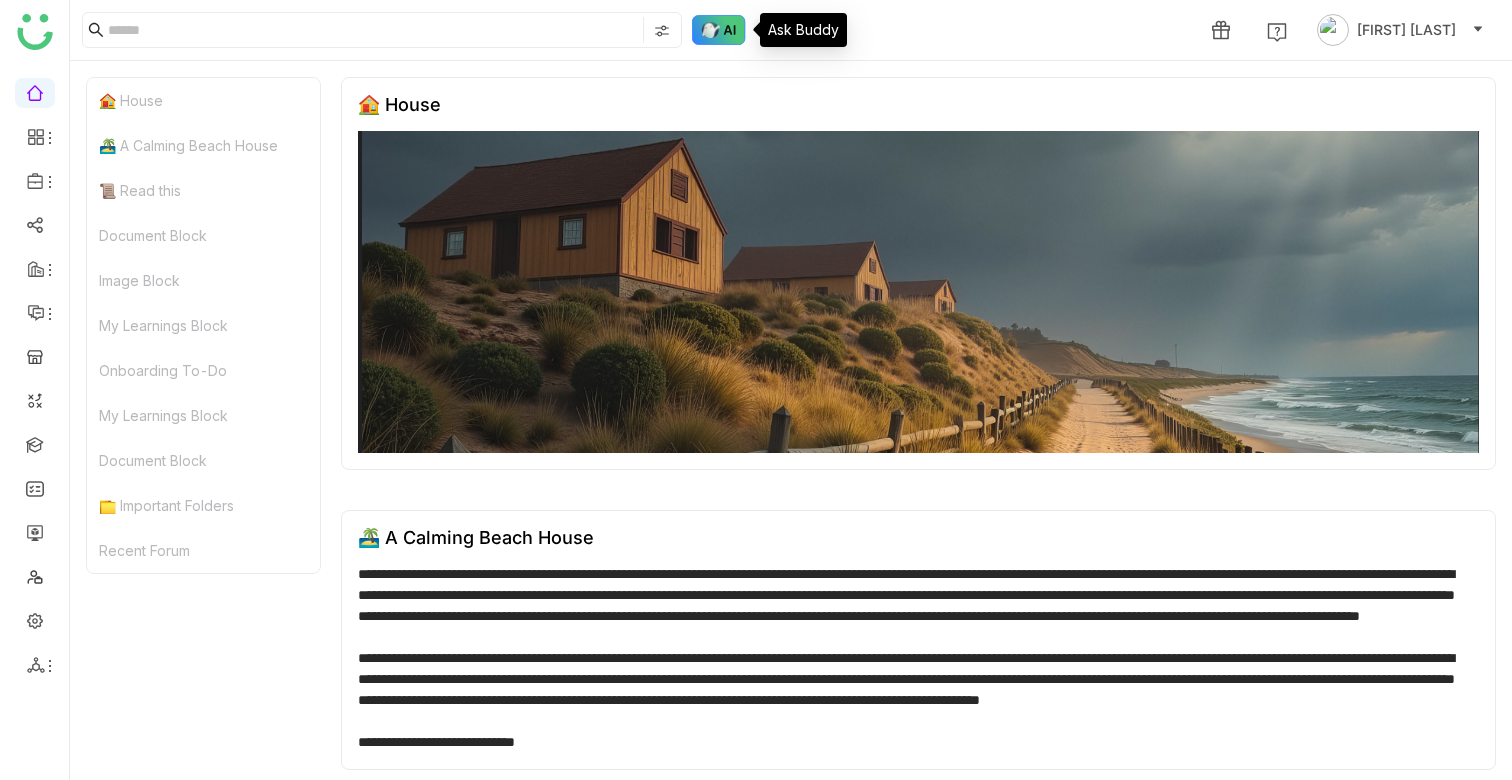 click 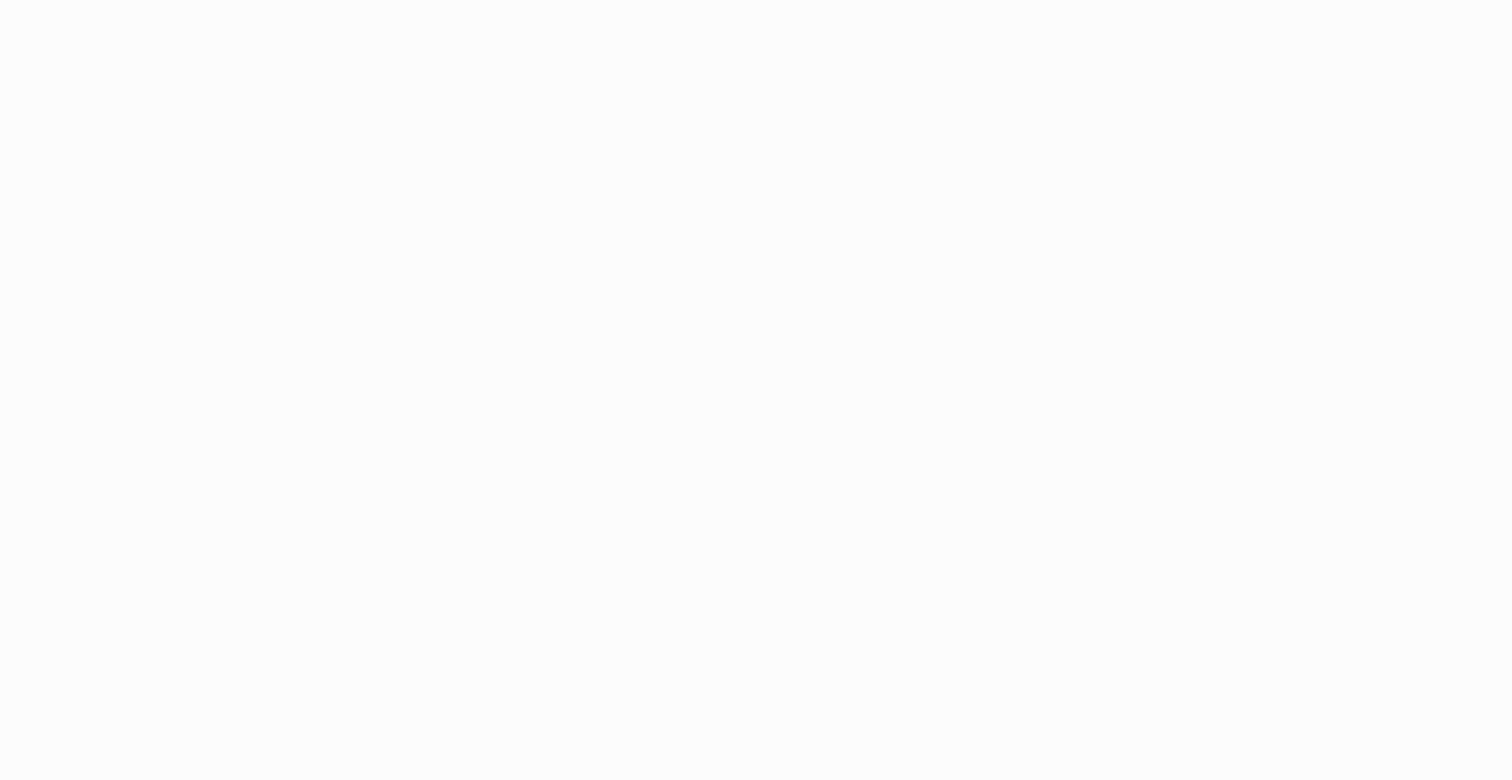 scroll, scrollTop: 0, scrollLeft: 0, axis: both 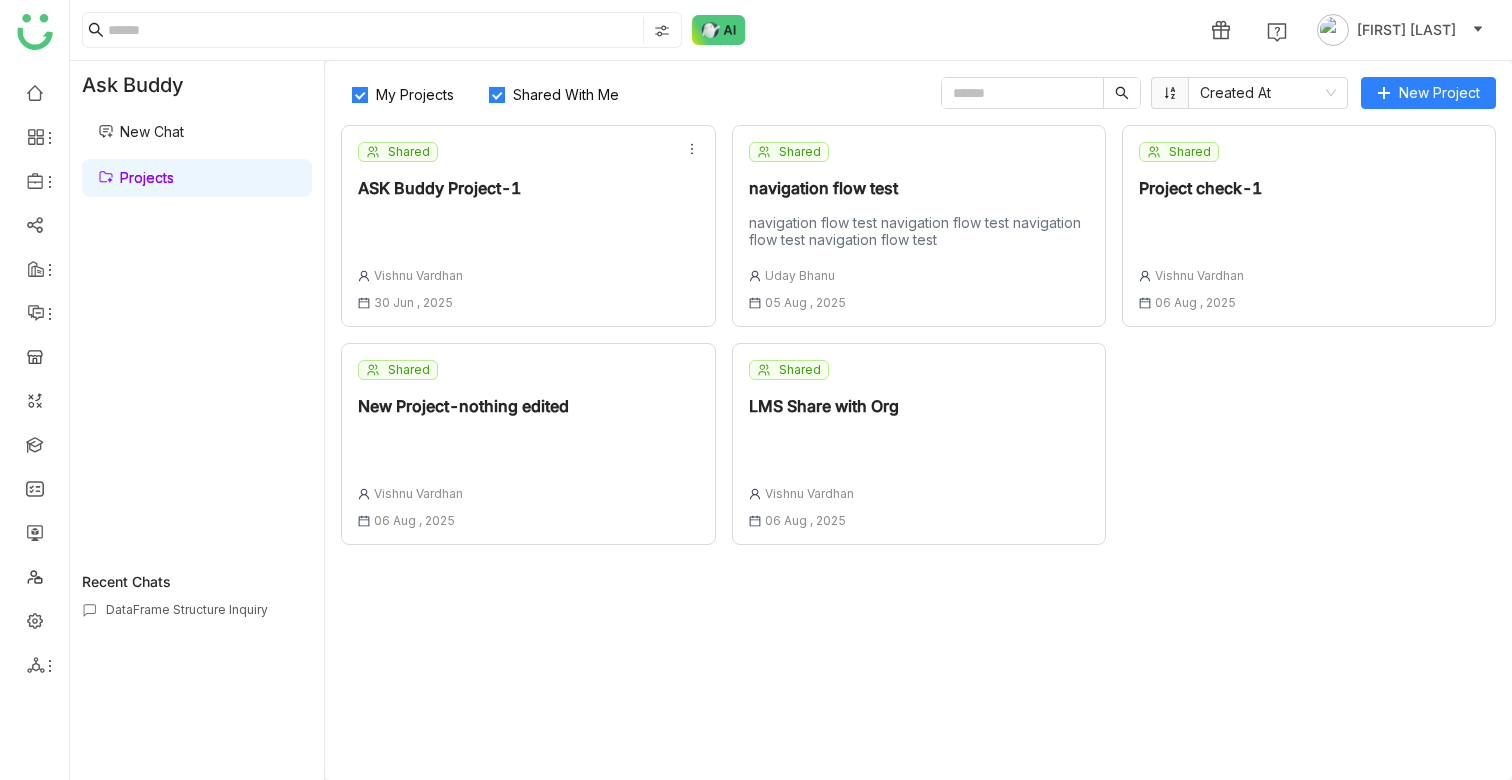 click on "New Chat" at bounding box center (141, 131) 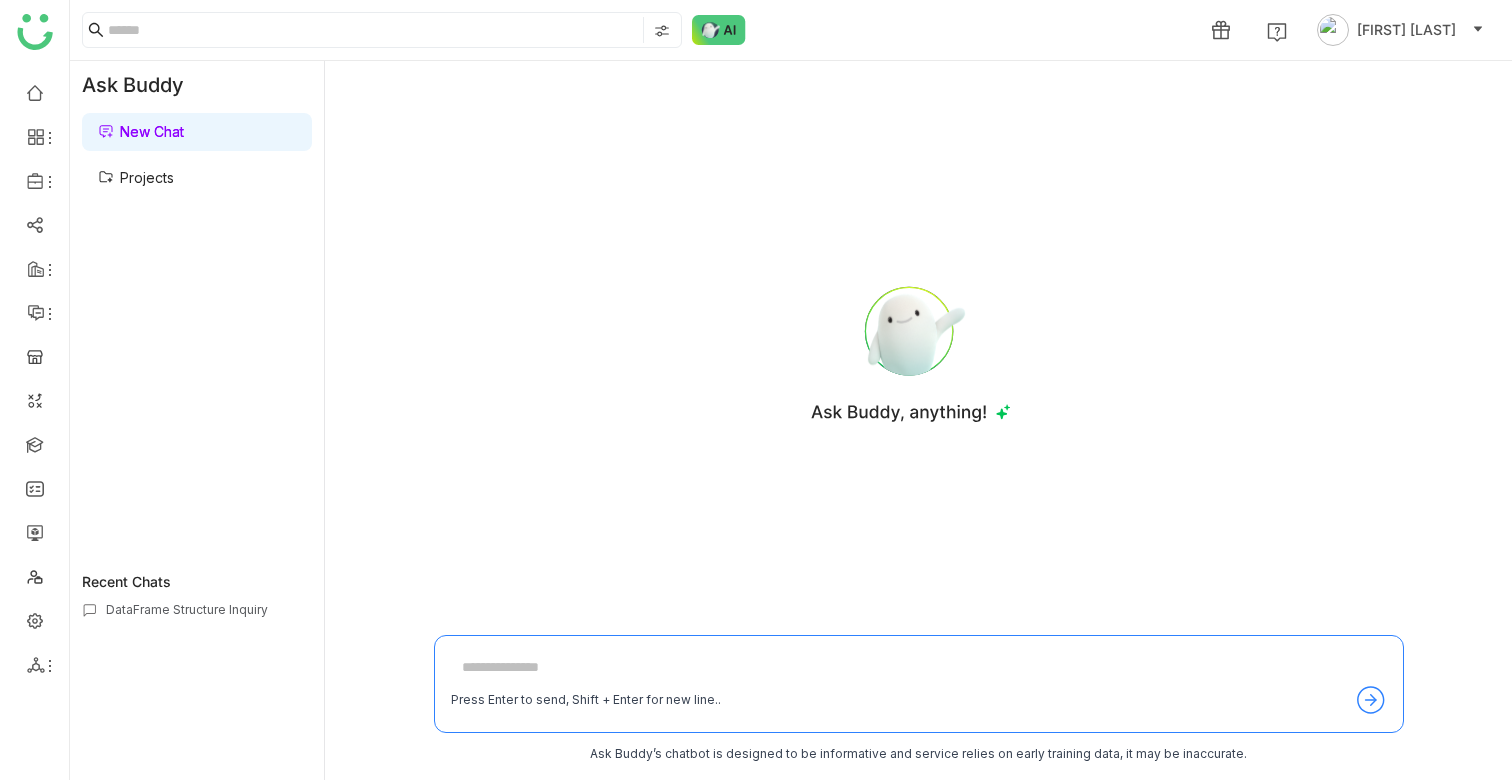 click on "Projects" at bounding box center (136, 177) 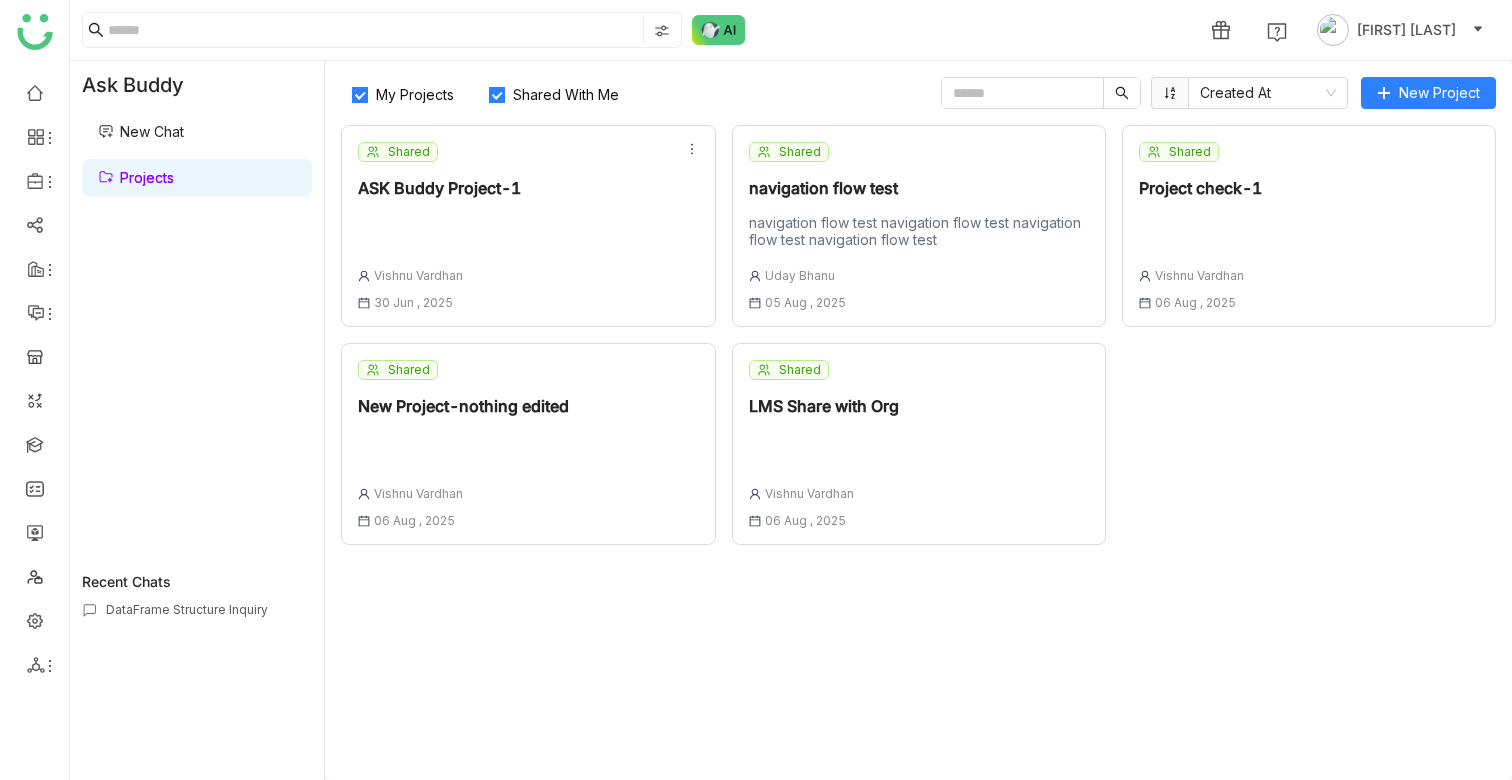 click on "New Chat" at bounding box center (141, 131) 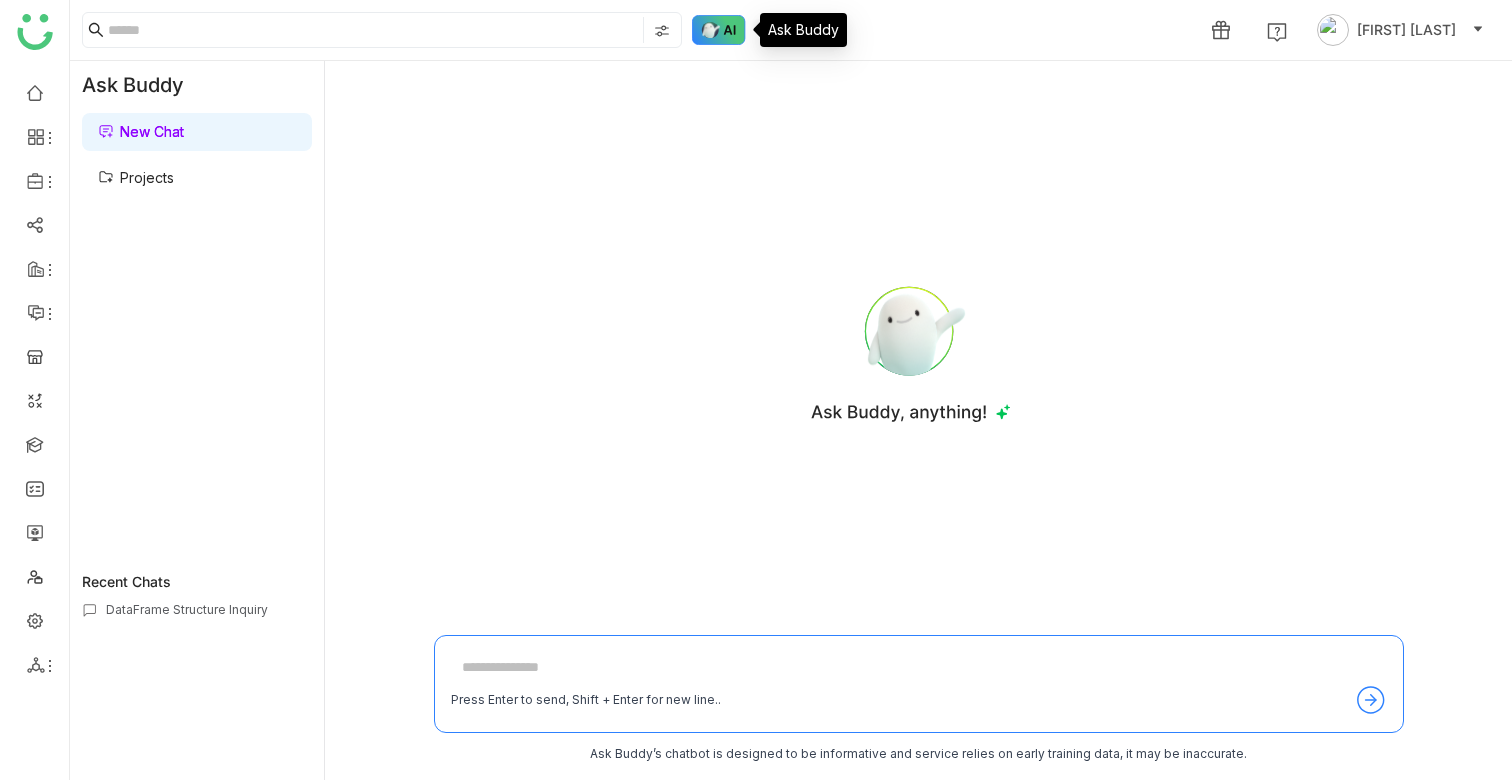 click 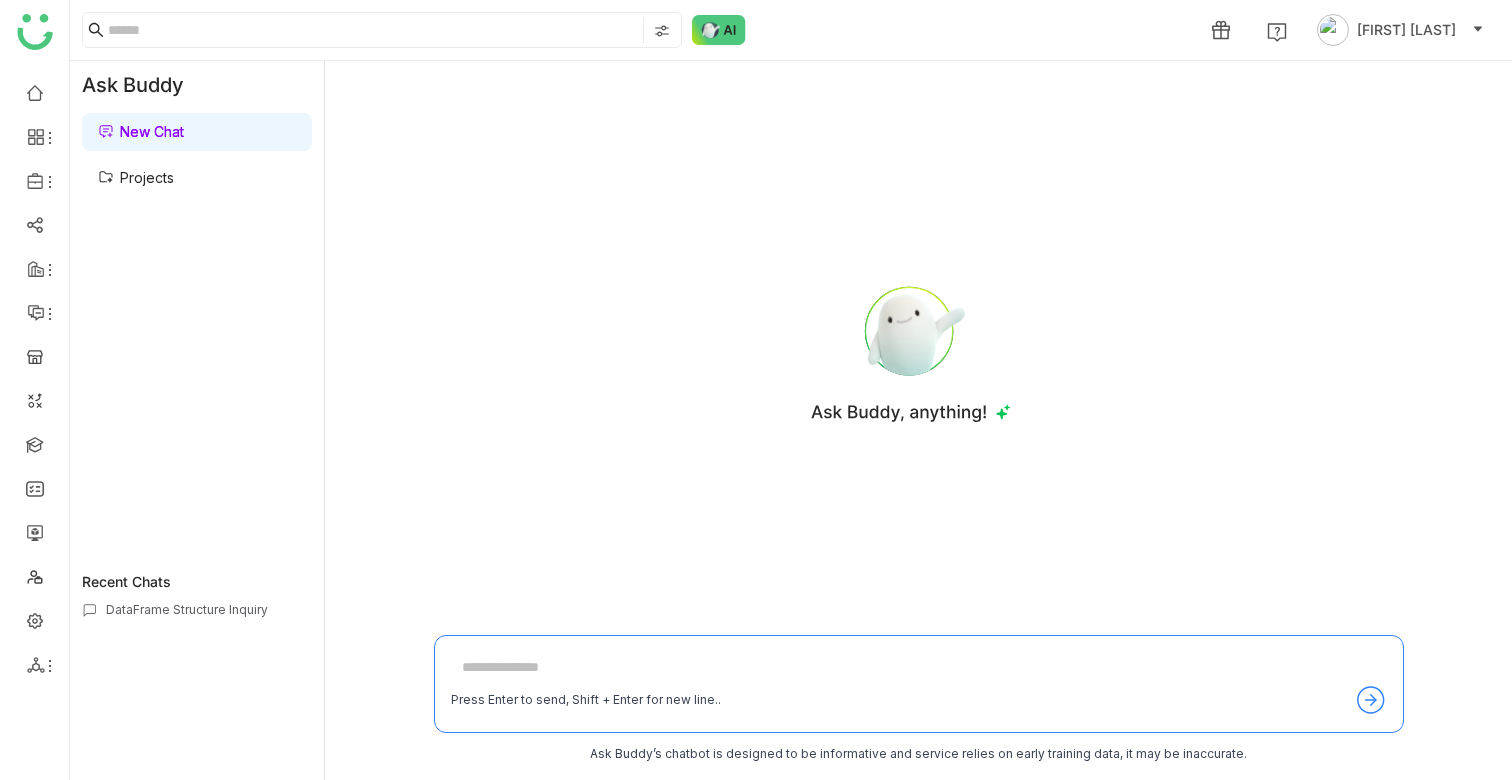 click on "Projects" at bounding box center [136, 177] 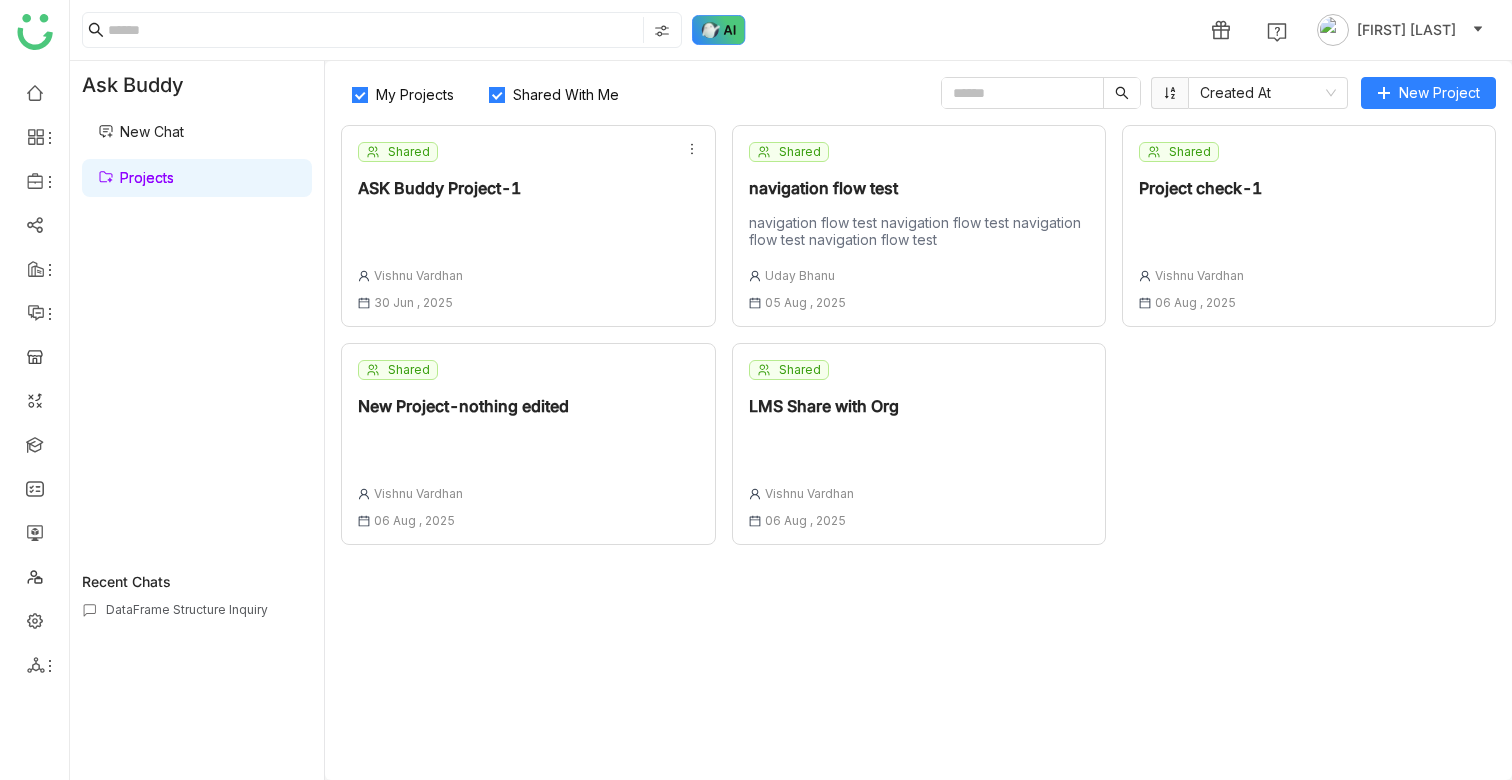 click 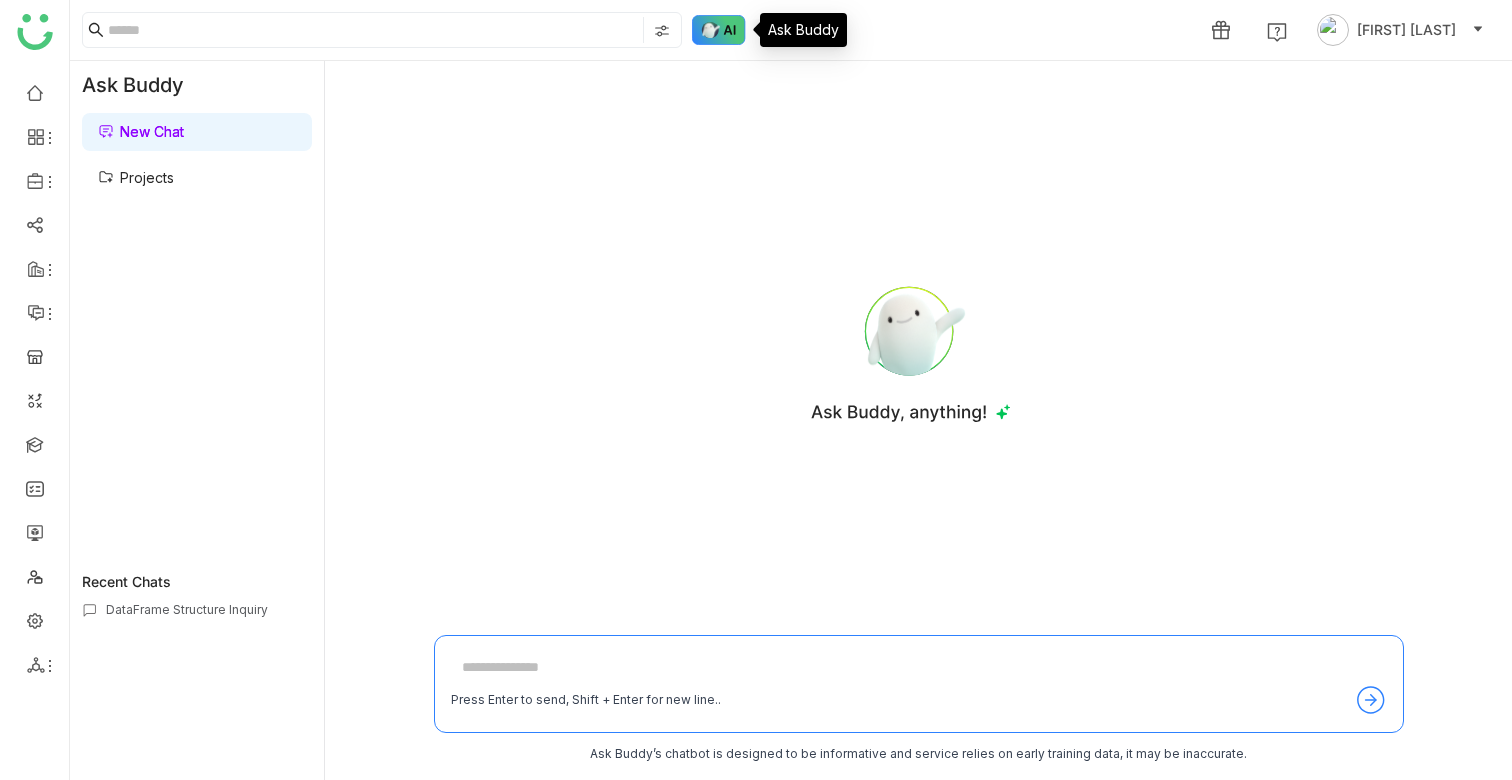 click 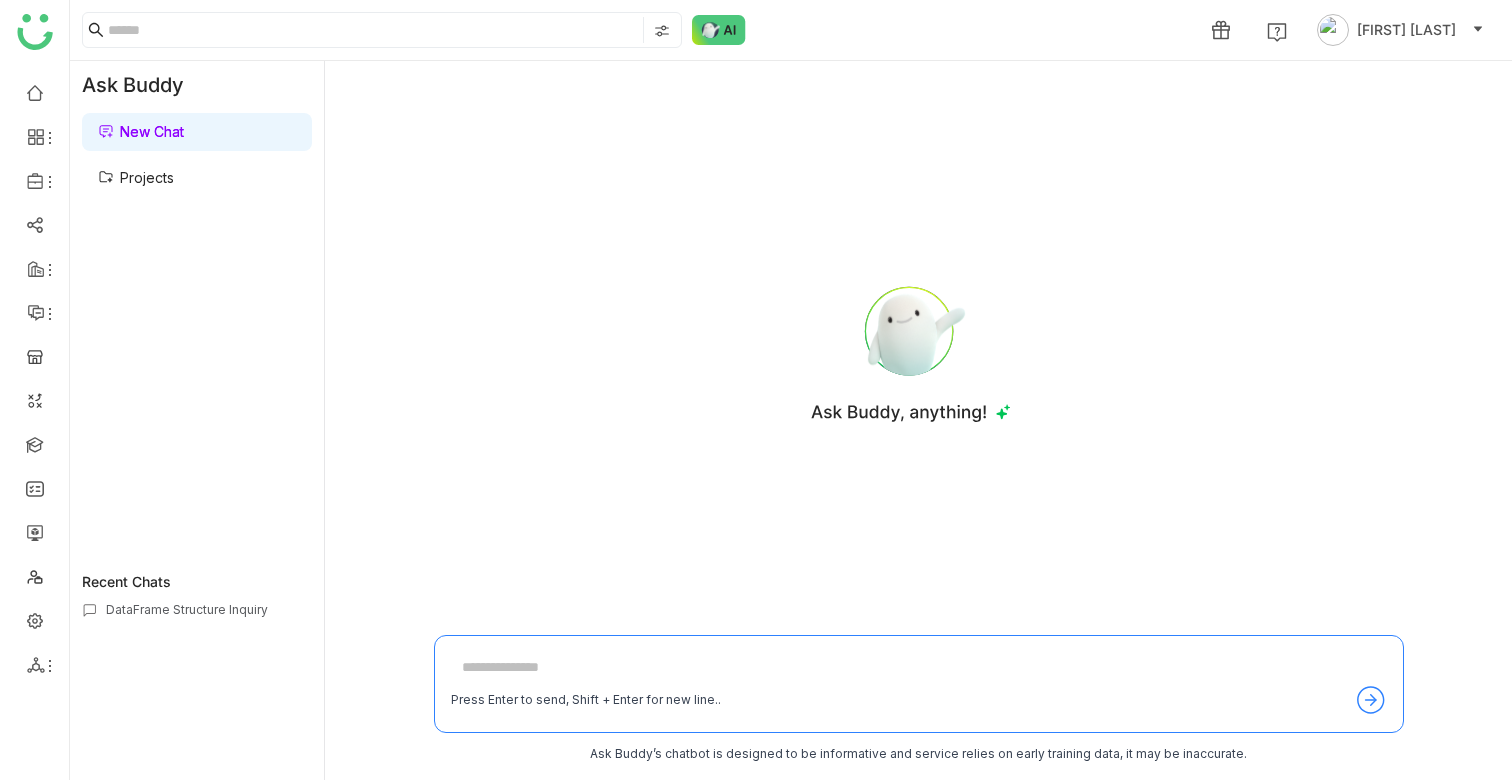 click on "Projects" at bounding box center [136, 177] 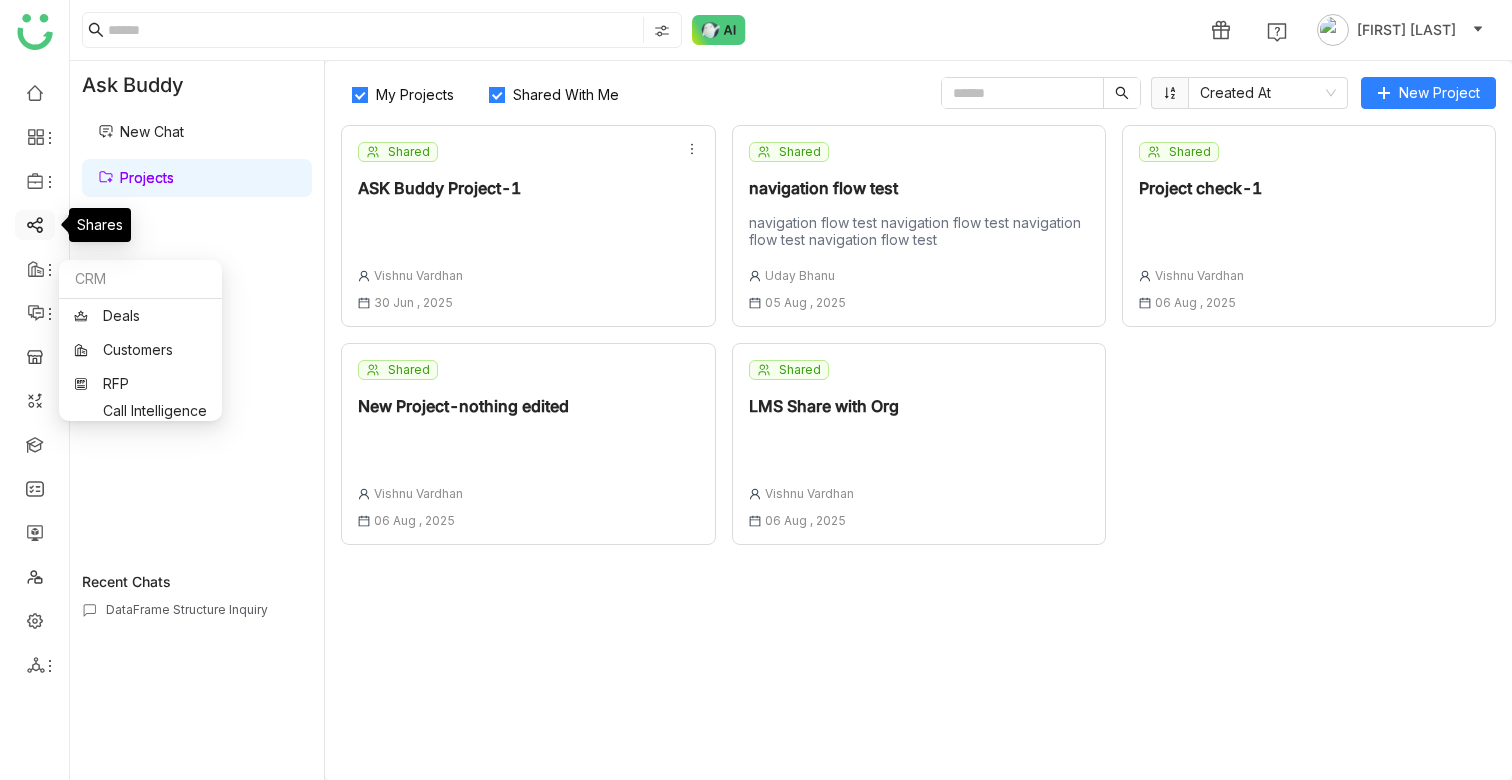 click at bounding box center [35, 223] 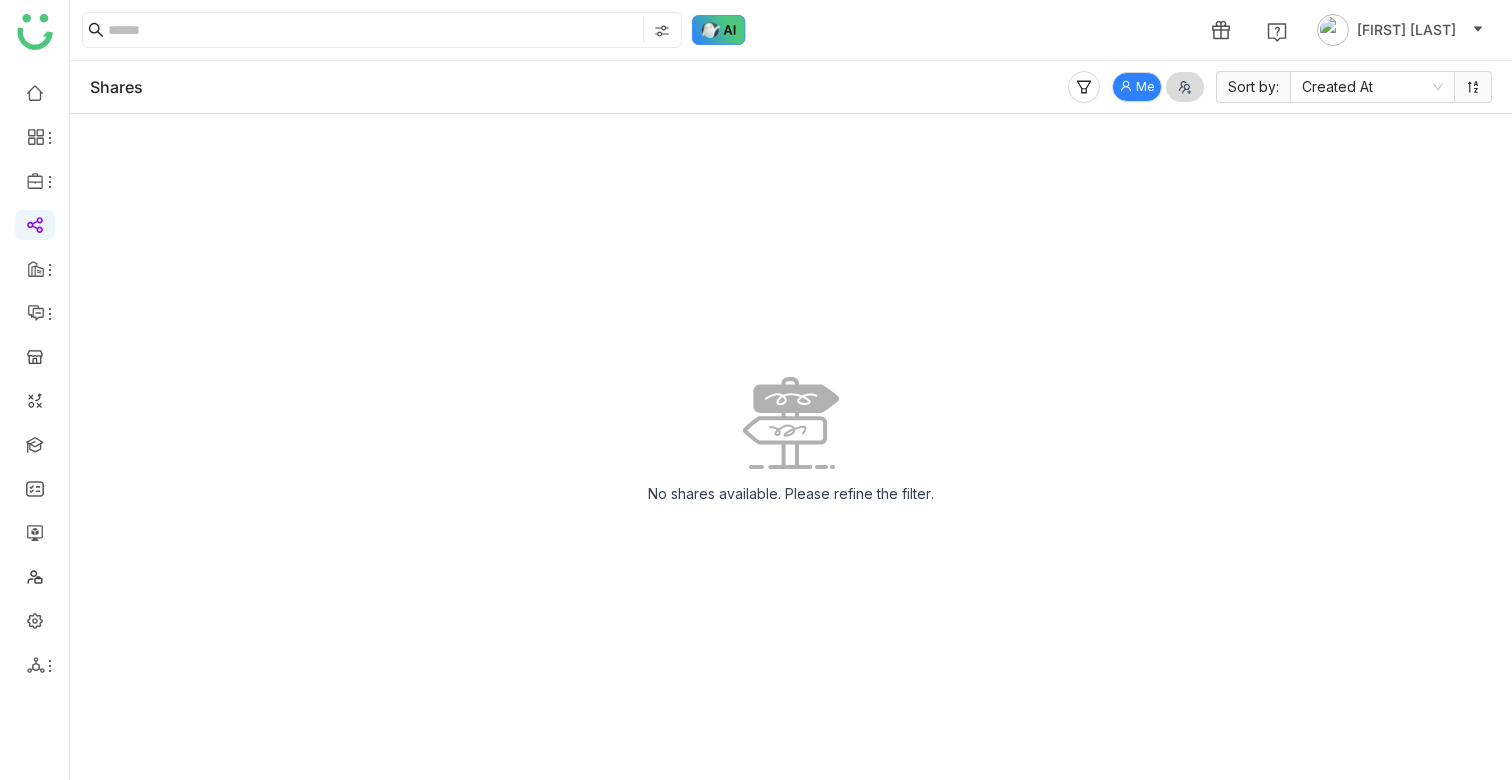 click 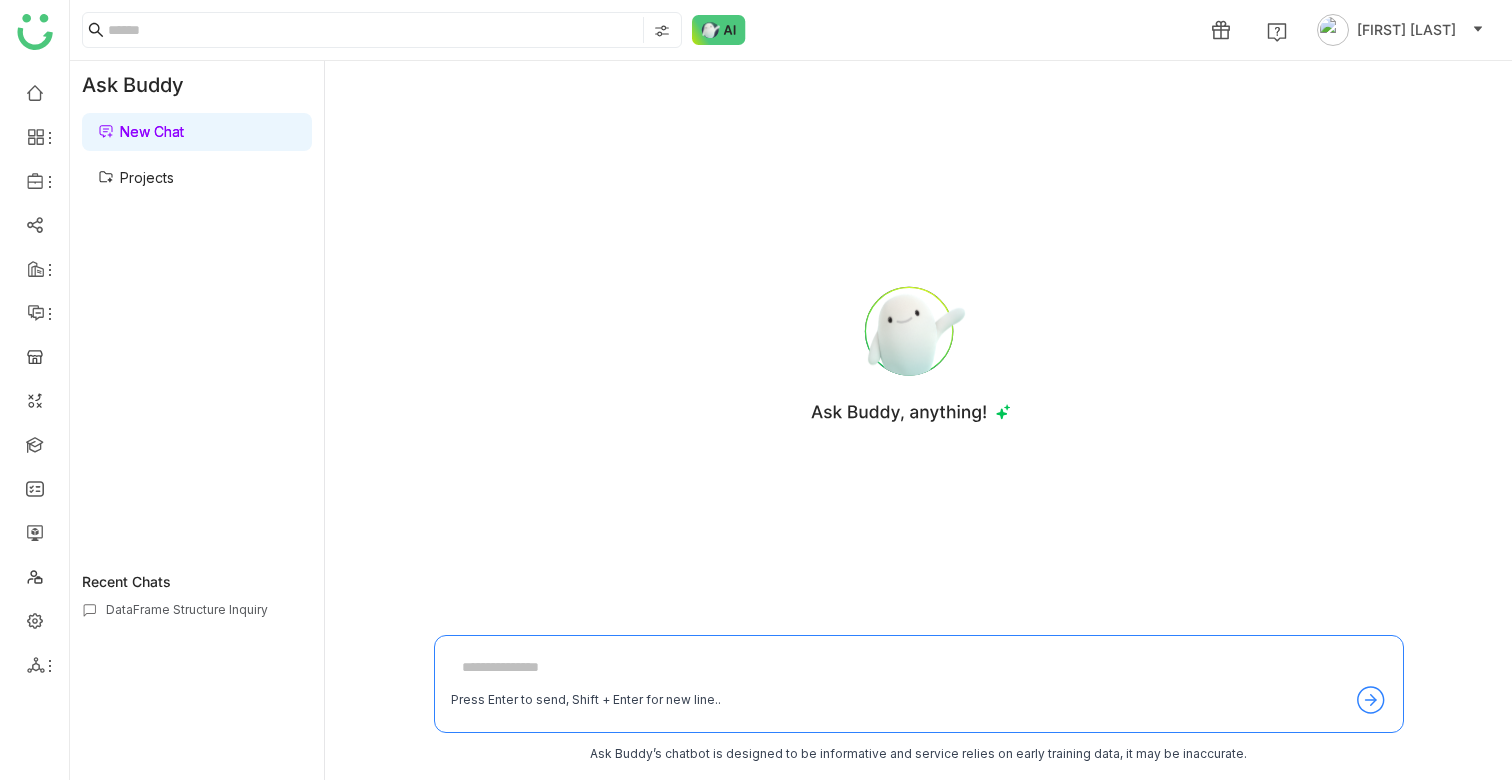 click on "Projects" at bounding box center [136, 177] 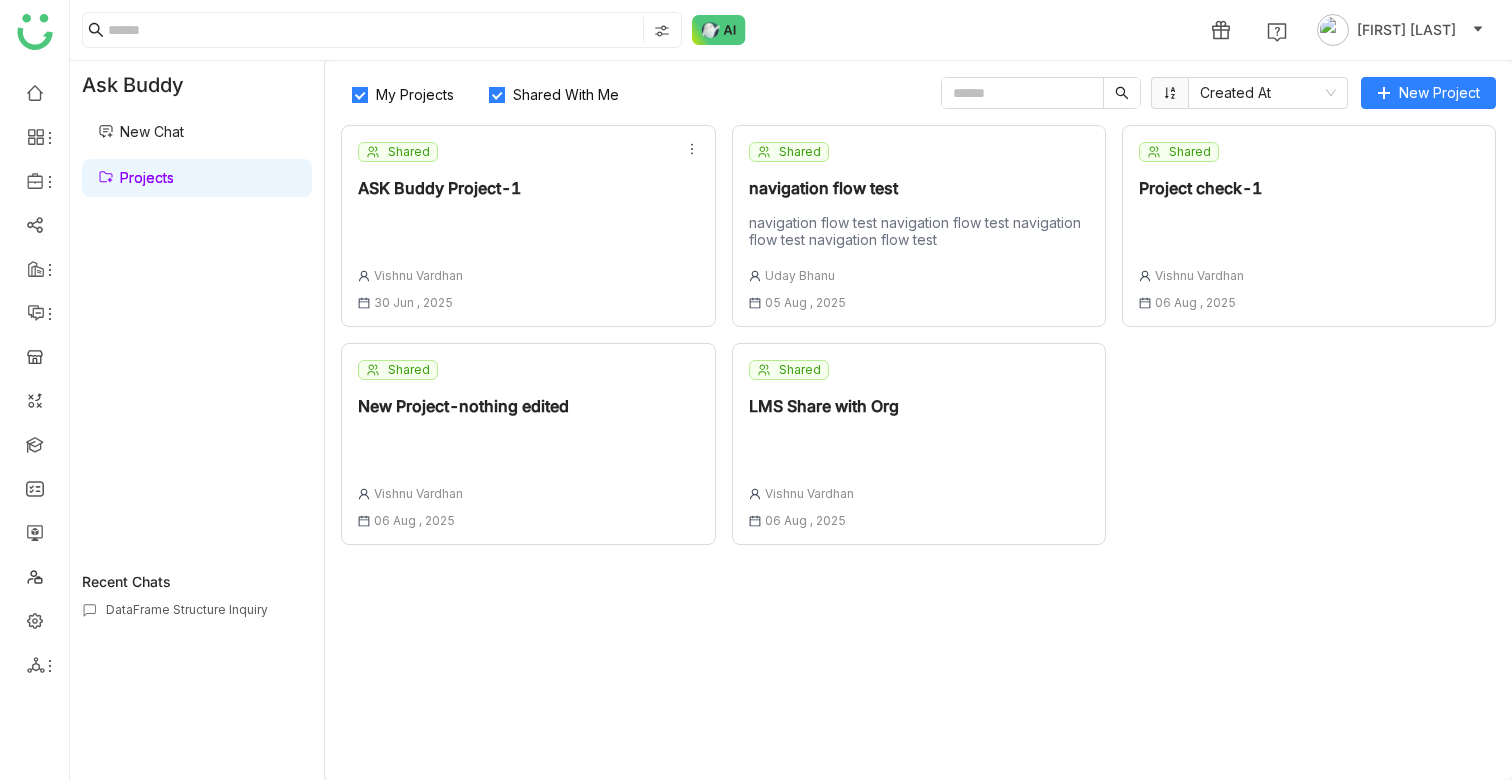 click on "Shared  Project check-1  [FIRST] [LAST] [DD] [MON] , [YYYY]" 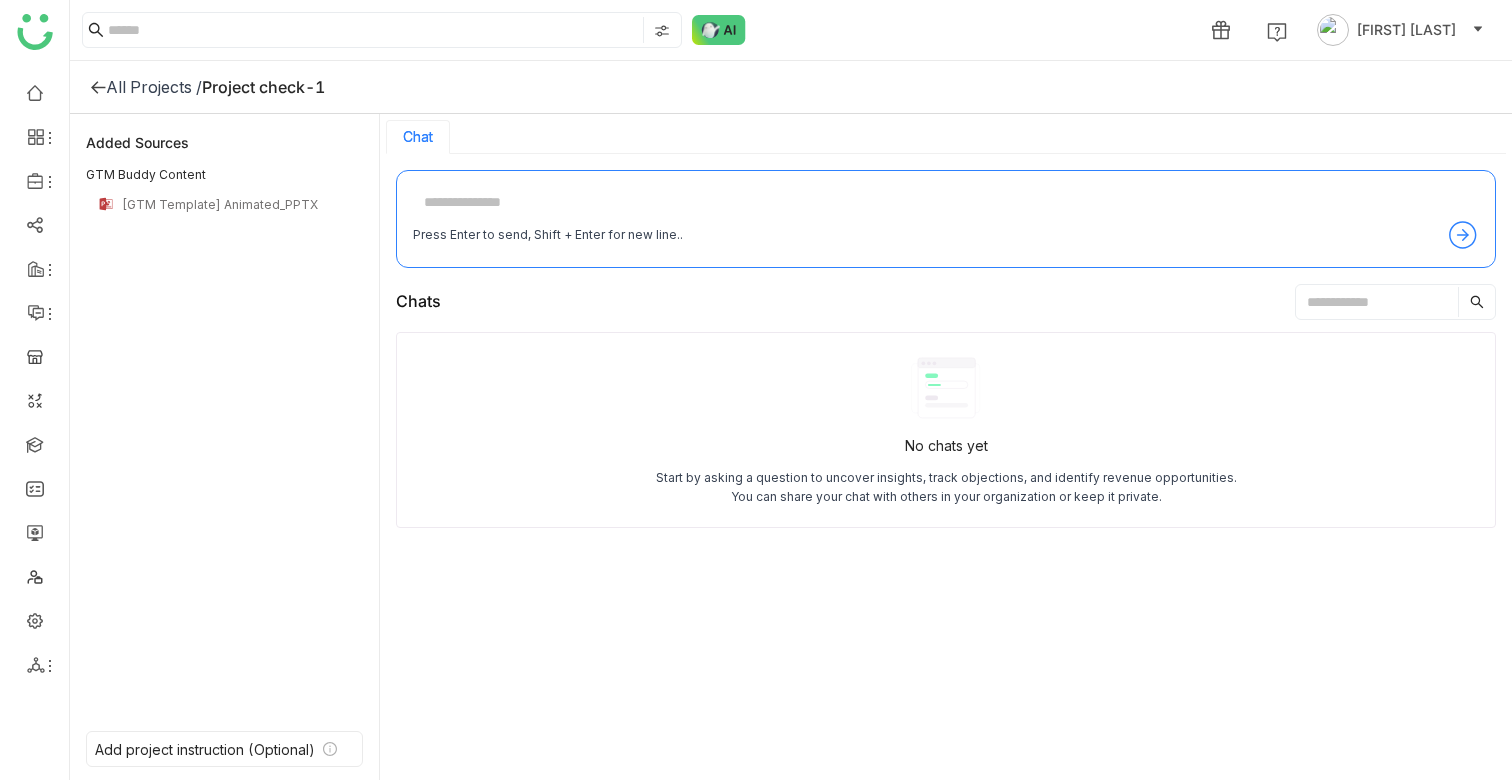 click 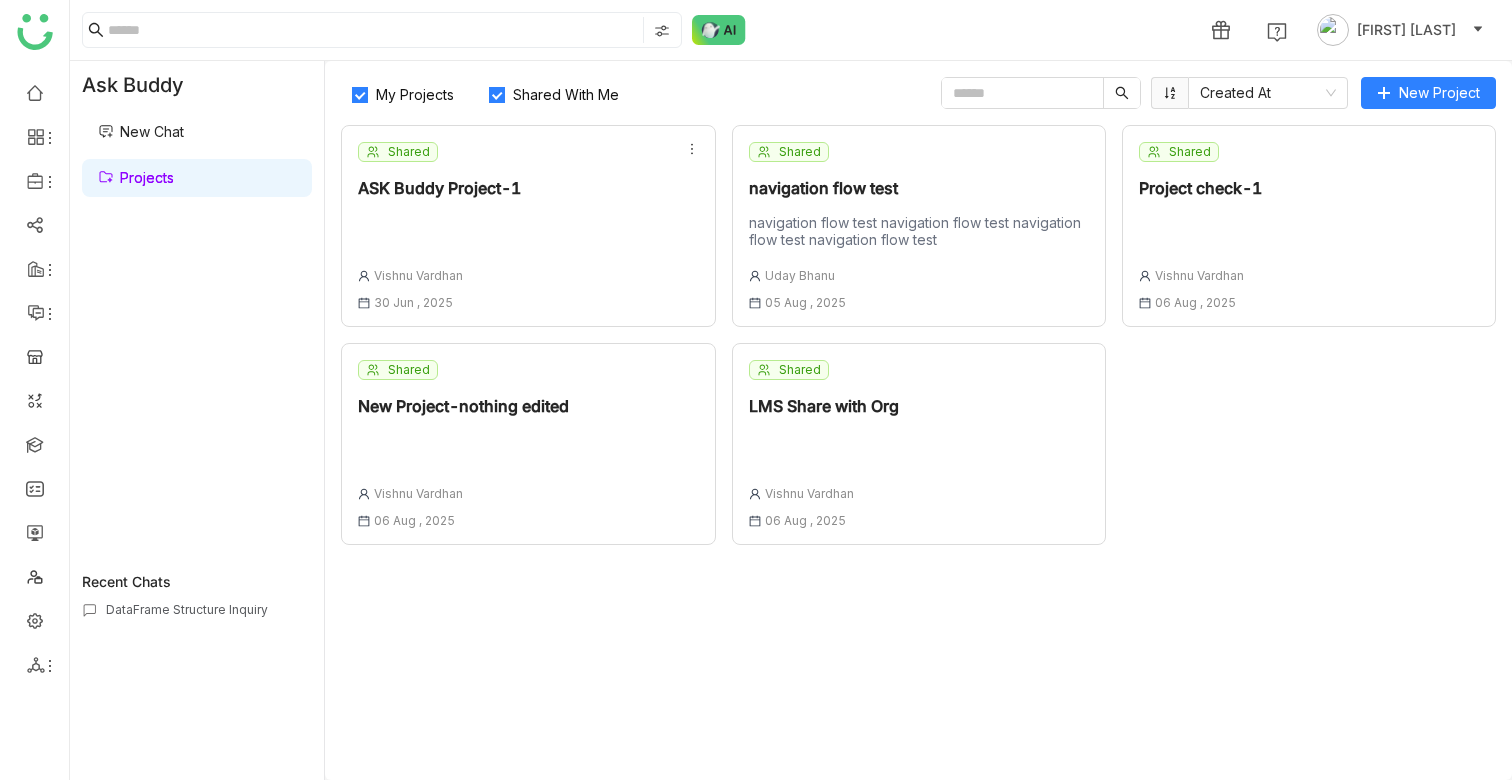 click 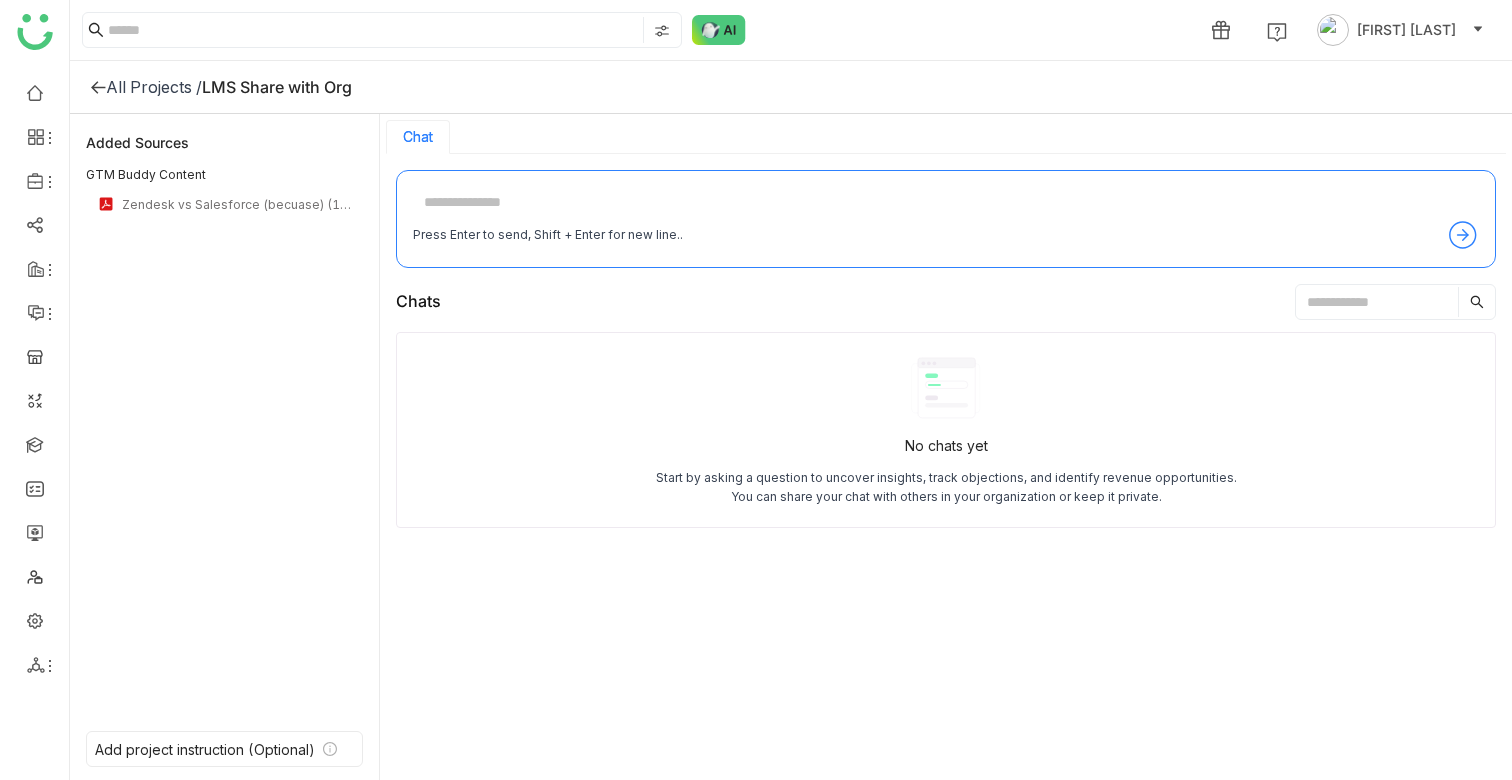 click 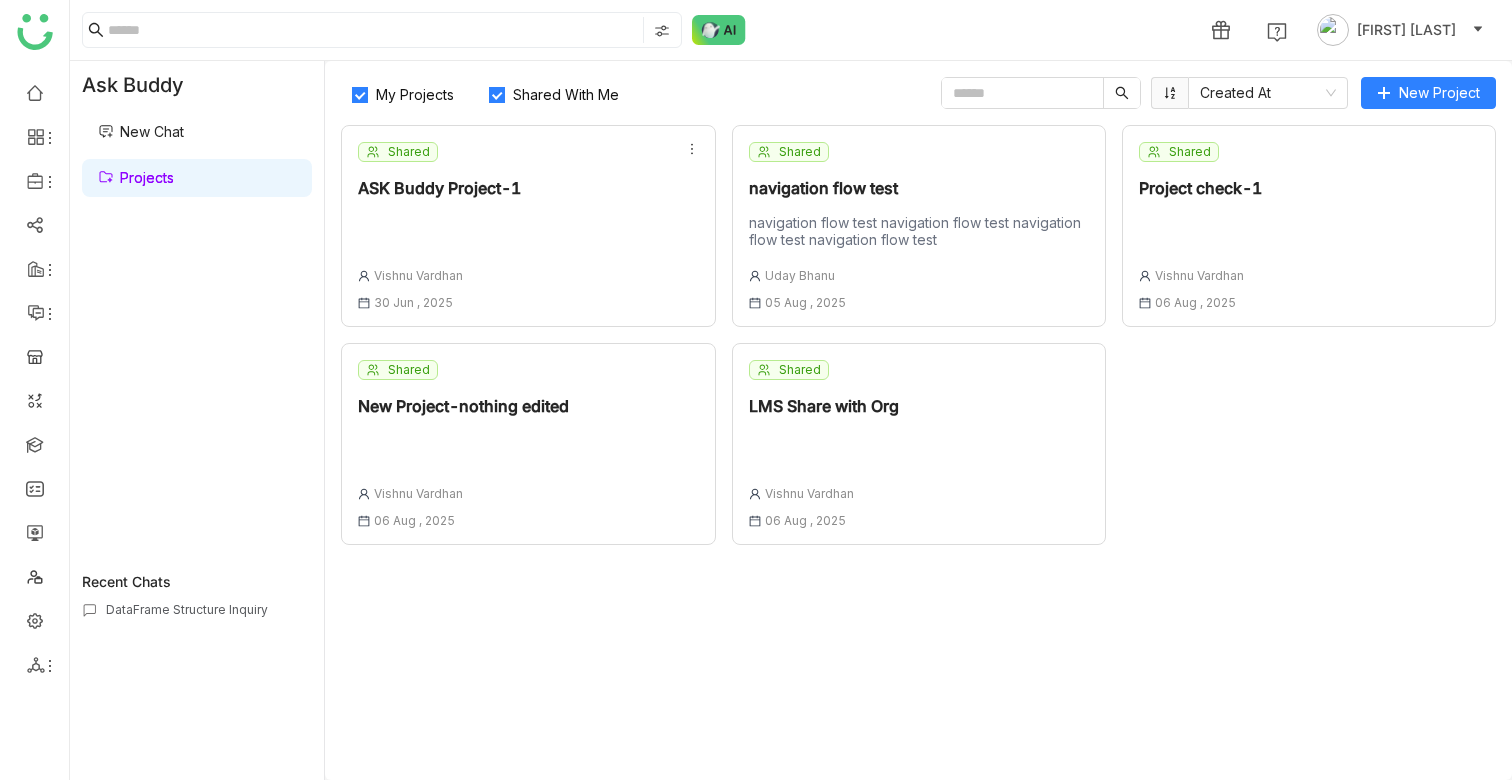 click on "New Chat" at bounding box center [141, 131] 